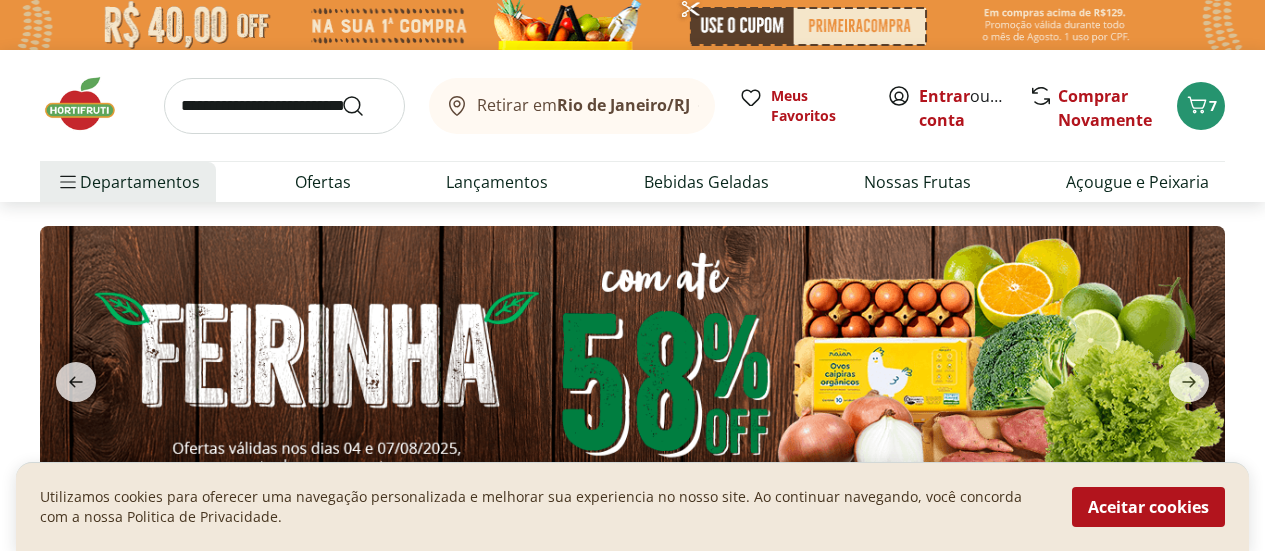 scroll, scrollTop: 0, scrollLeft: 0, axis: both 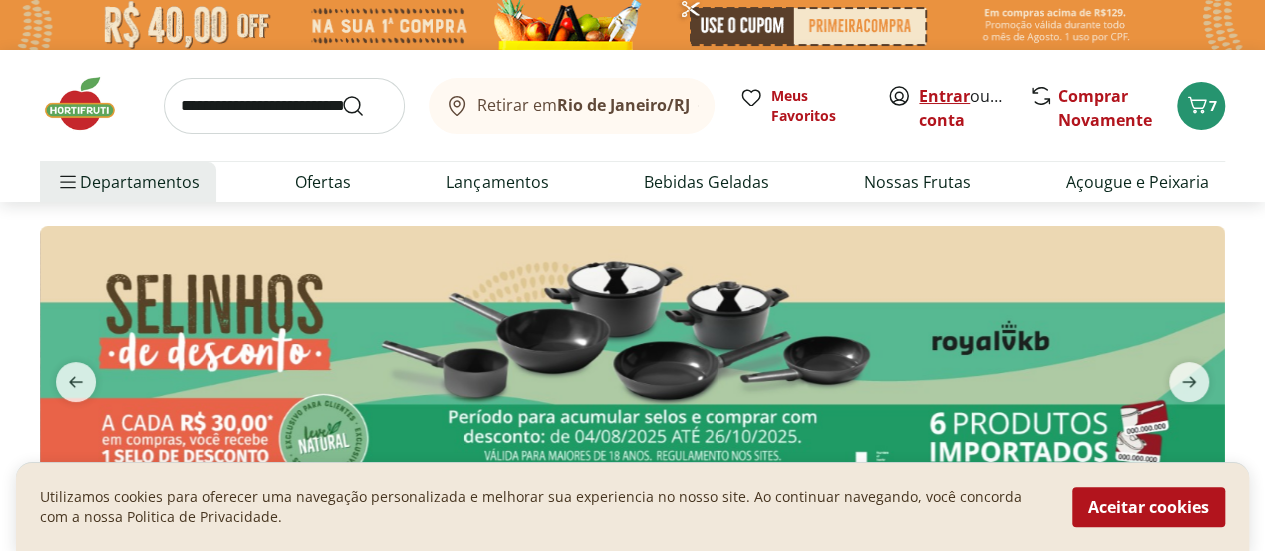 click on "Entrar" at bounding box center [944, 96] 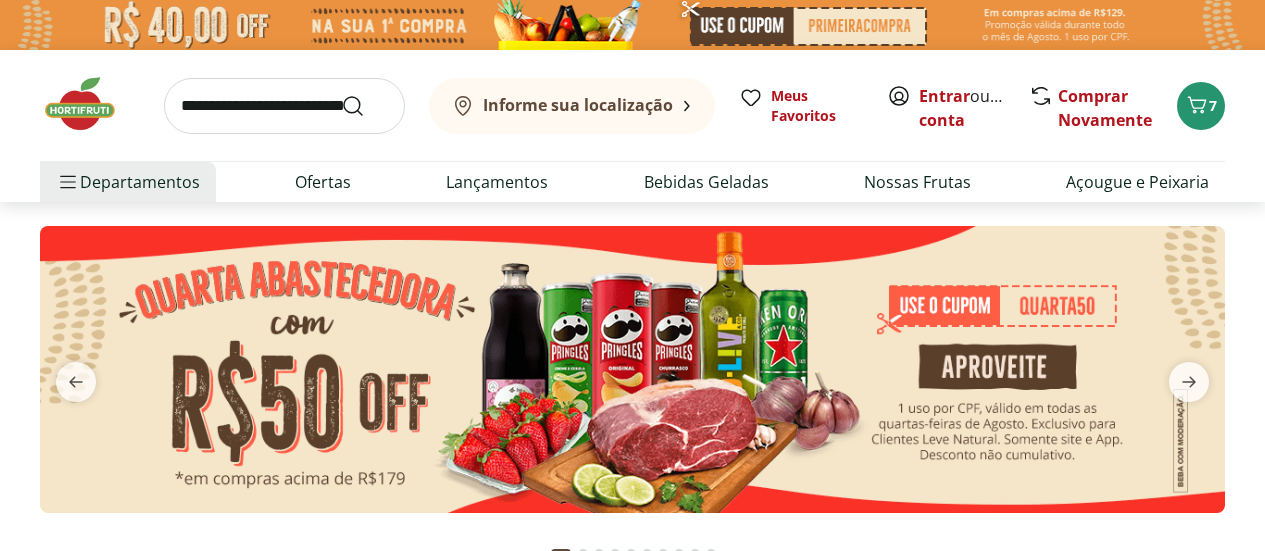 scroll, scrollTop: 0, scrollLeft: 0, axis: both 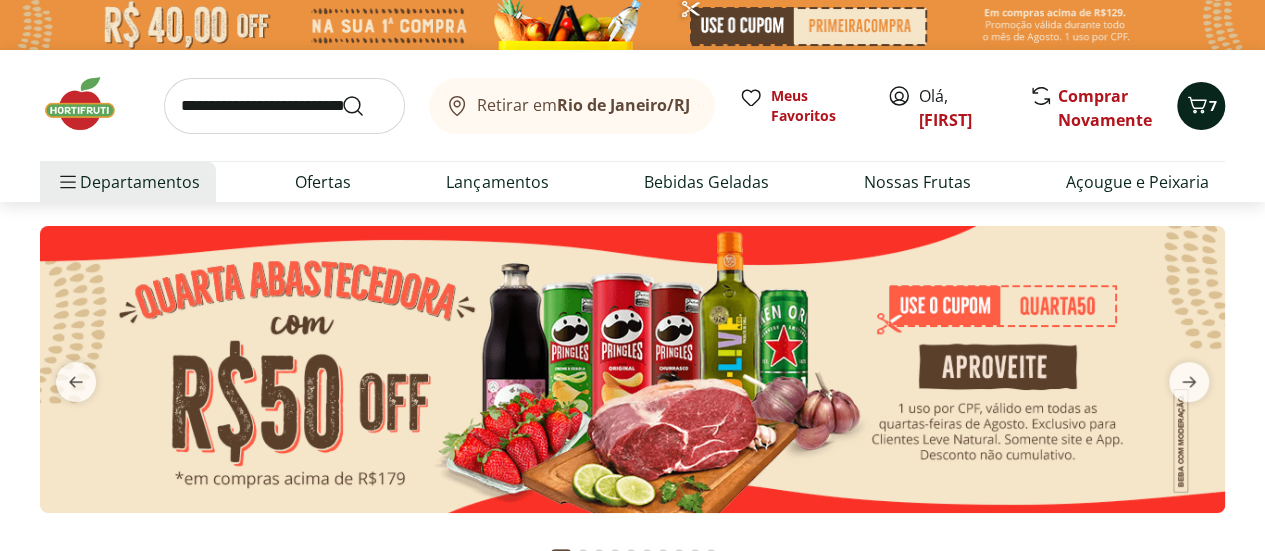 click 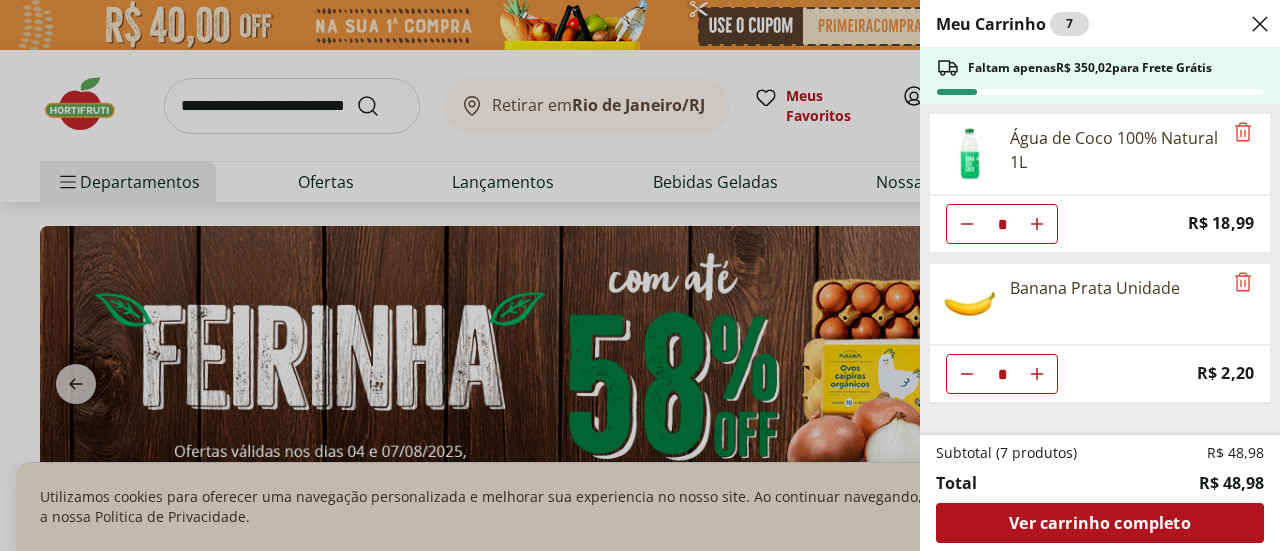 click on "Meu Carrinho 7 Faltam apenas  R$ 350,02  para Frete Grátis Água de Coco 100% Natural 1L * Price: R$ 18,99 Banana Prata Unidade * Price: R$ 2,20 Subtotal (7 produtos) R$ 48,98 Total R$ 48,98 Ver carrinho completo" at bounding box center (640, 275) 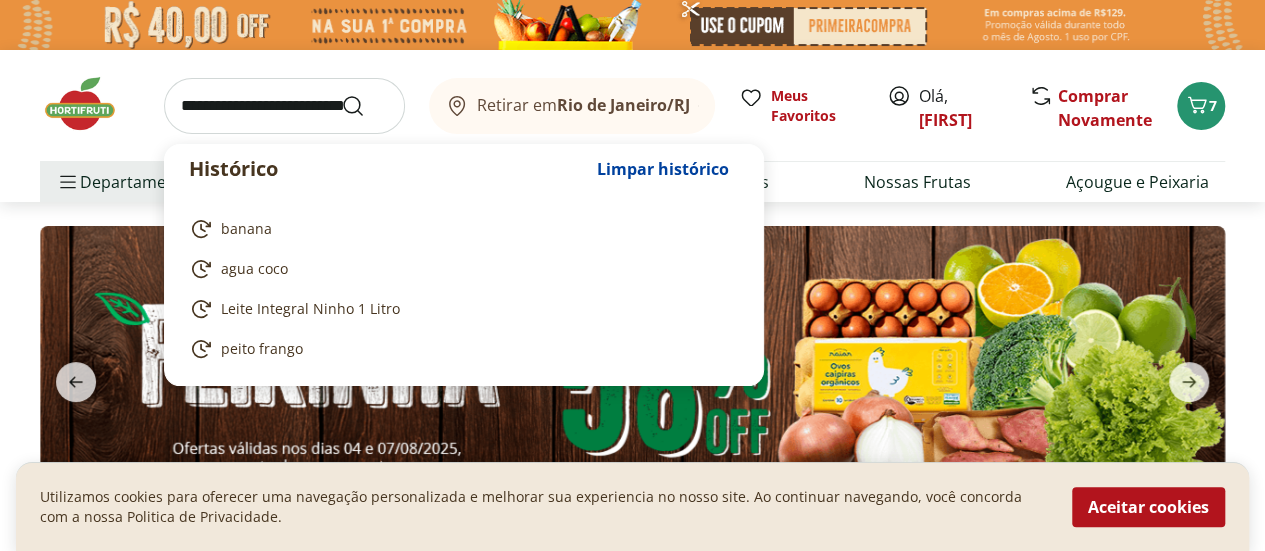 click at bounding box center (284, 106) 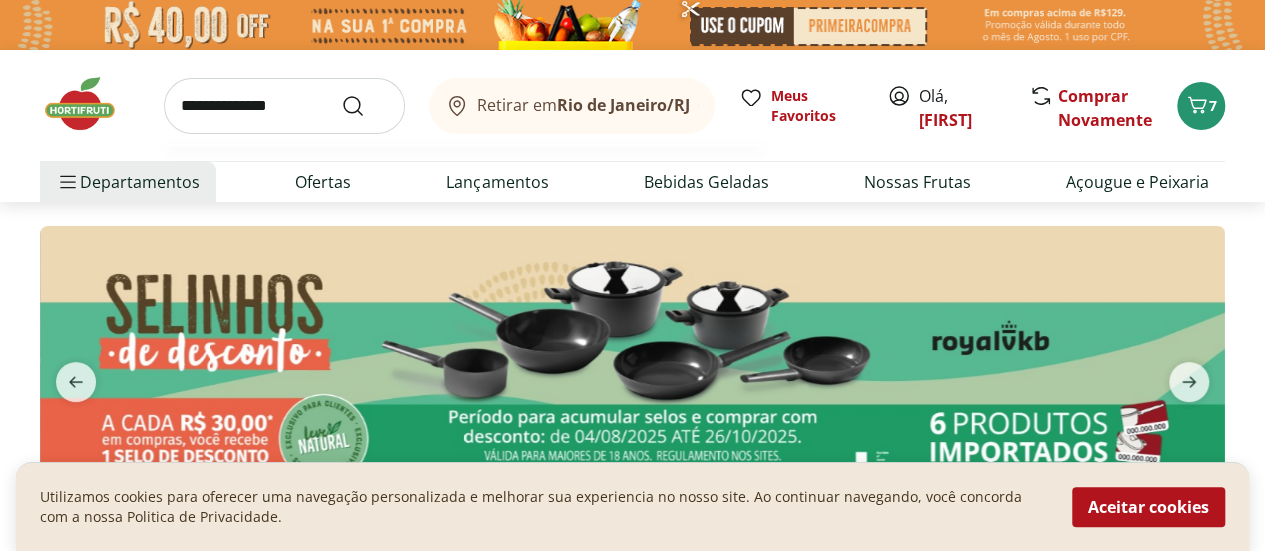 type on "**********" 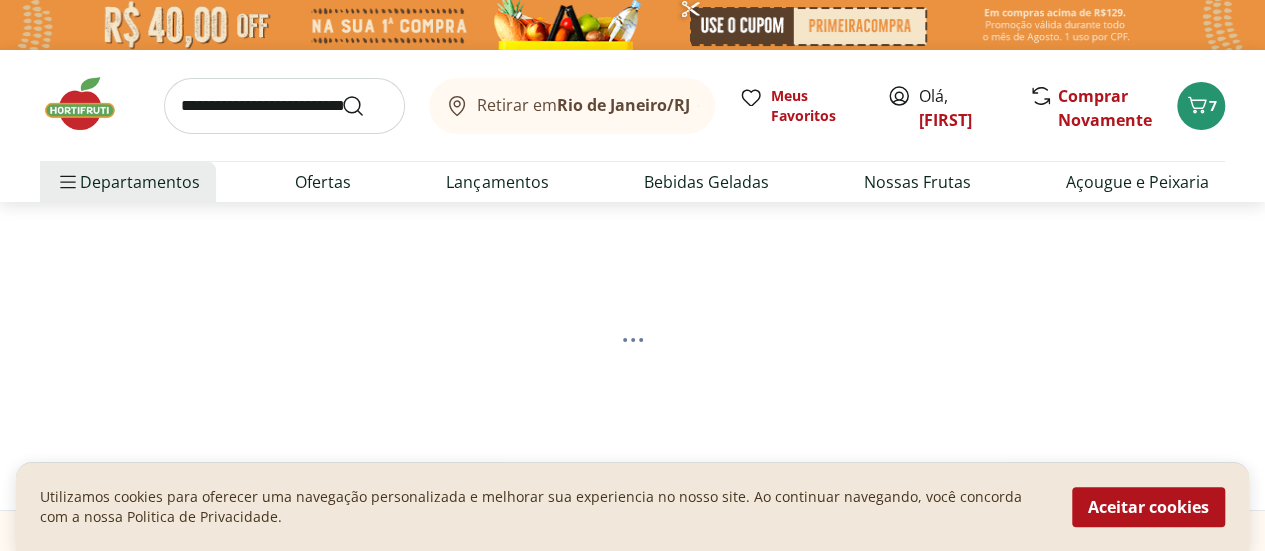 select on "**********" 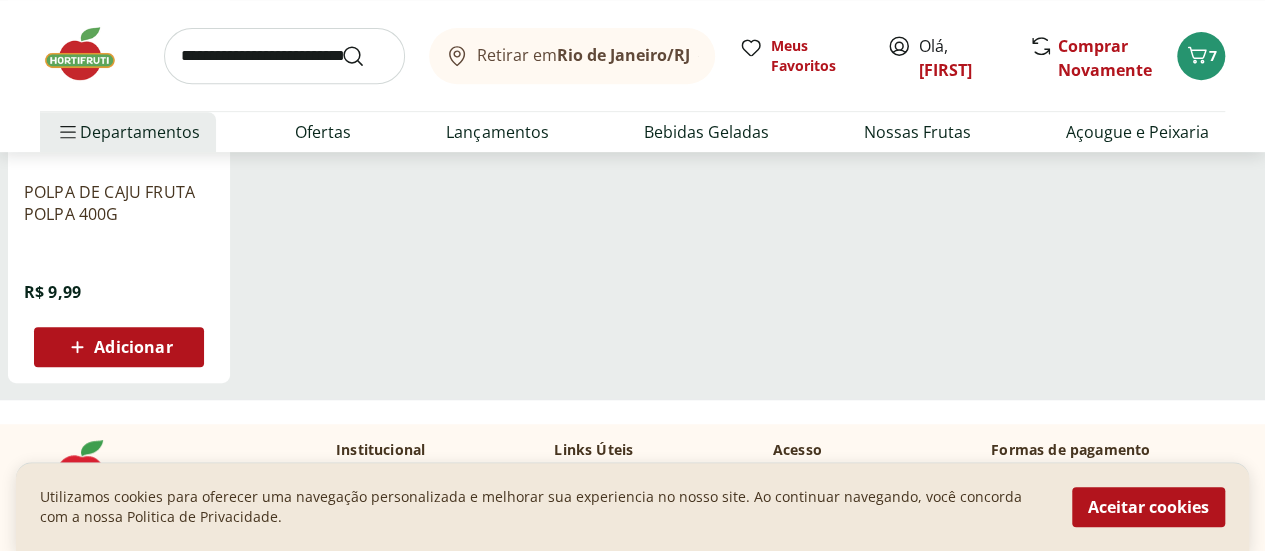 scroll, scrollTop: 440, scrollLeft: 0, axis: vertical 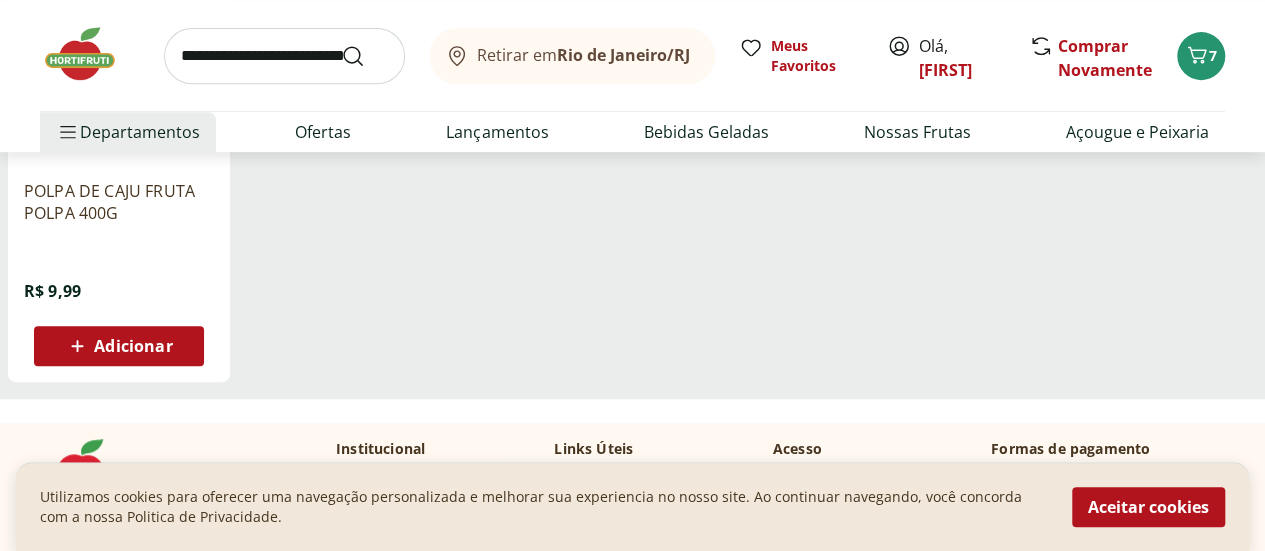 click on "Adicionar" at bounding box center (133, 346) 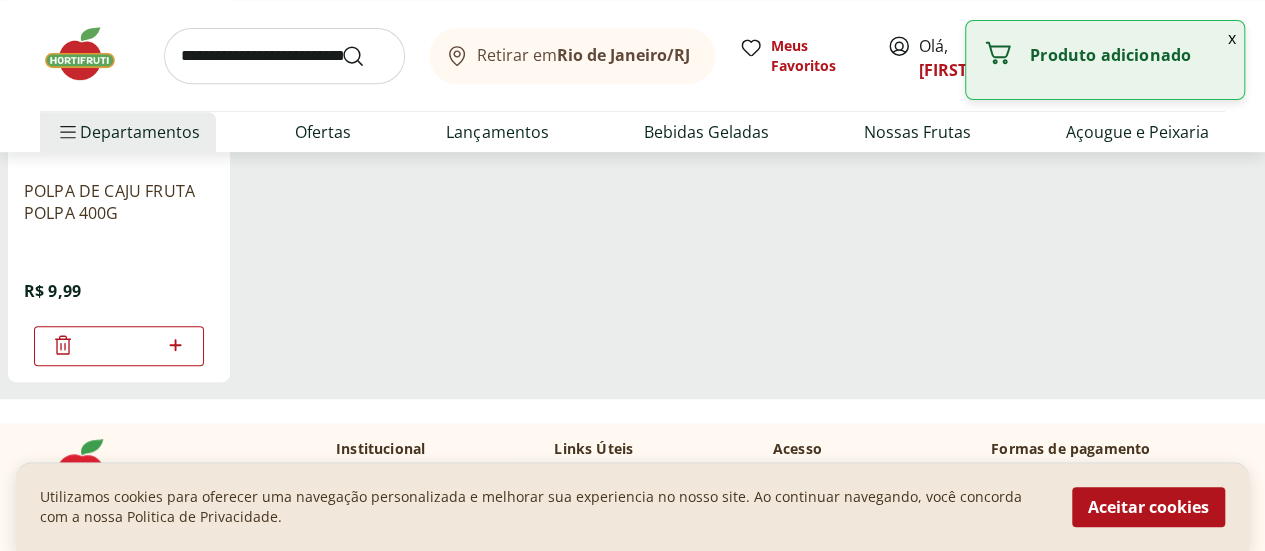 click 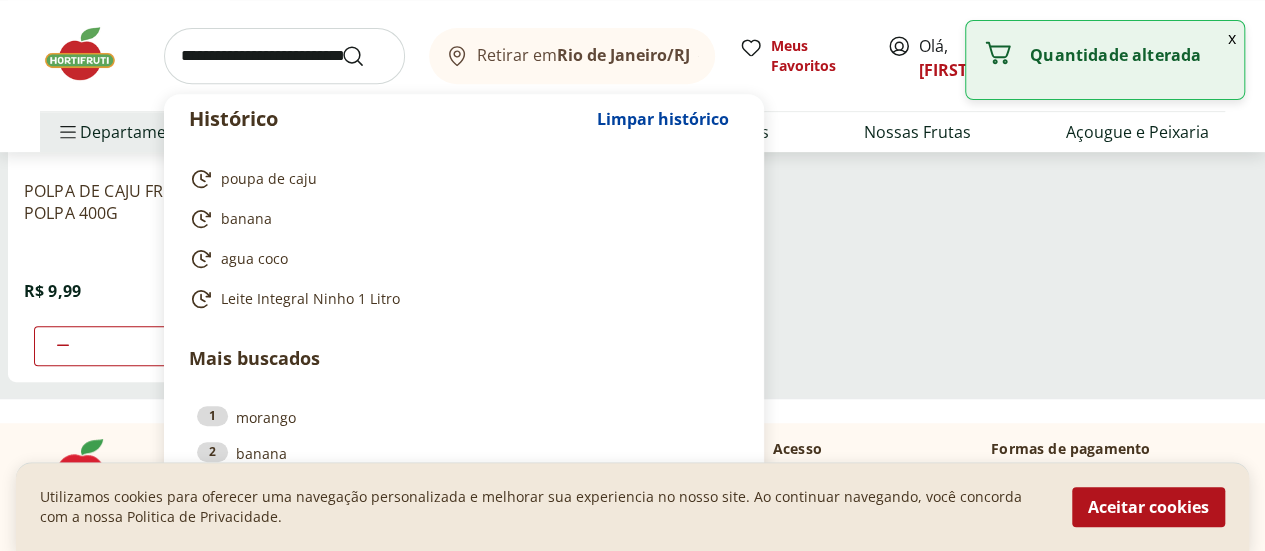 click at bounding box center [284, 56] 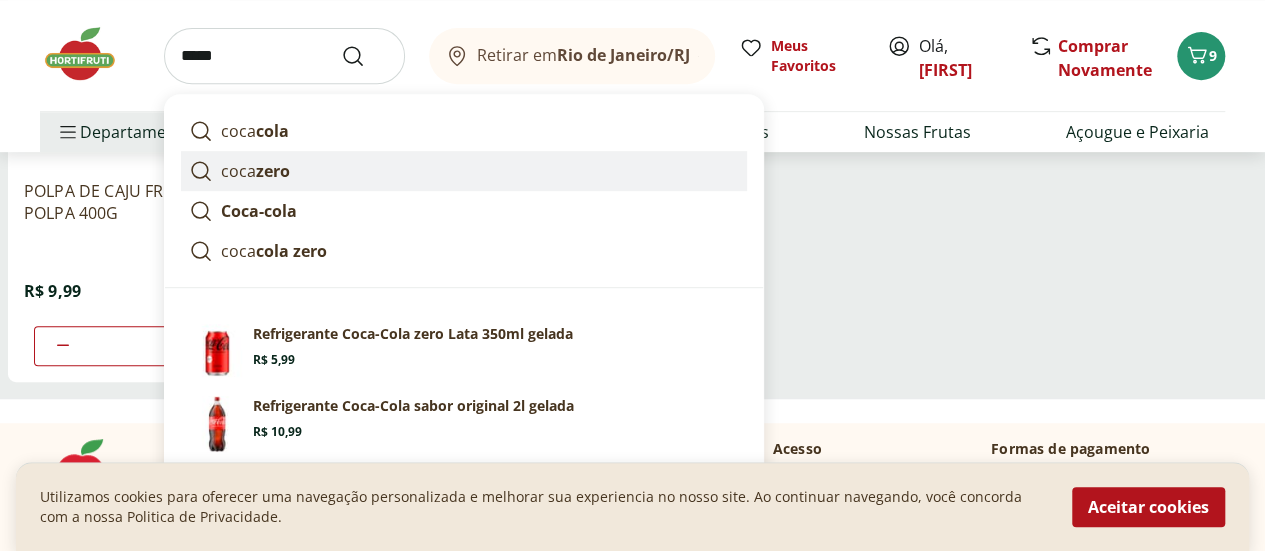 click on "coca  zero" at bounding box center [255, 171] 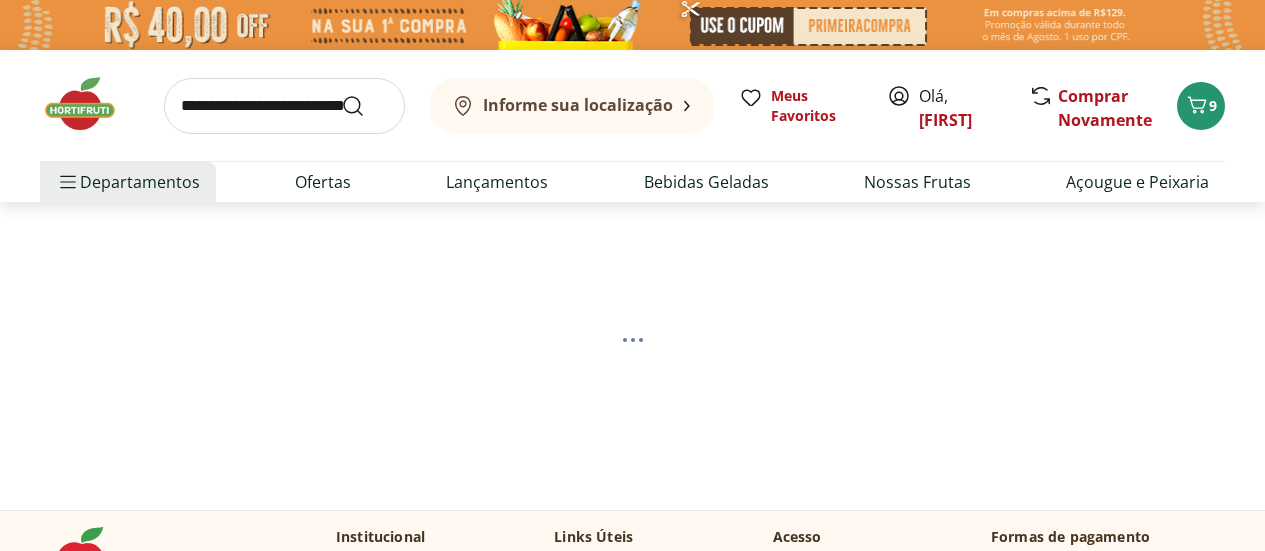 scroll, scrollTop: 0, scrollLeft: 0, axis: both 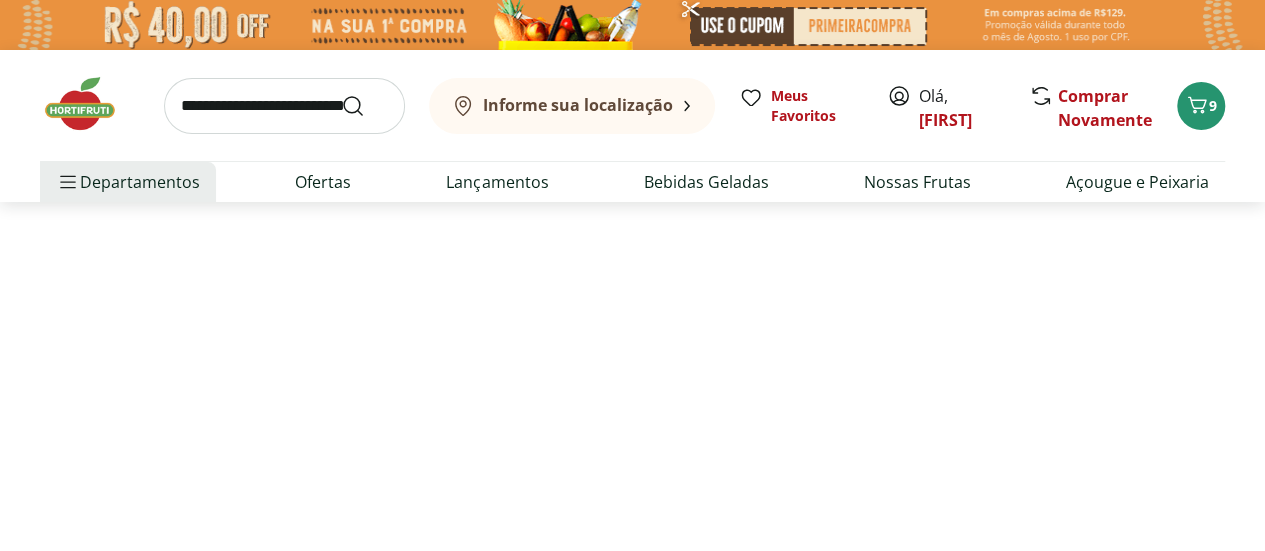 select on "**********" 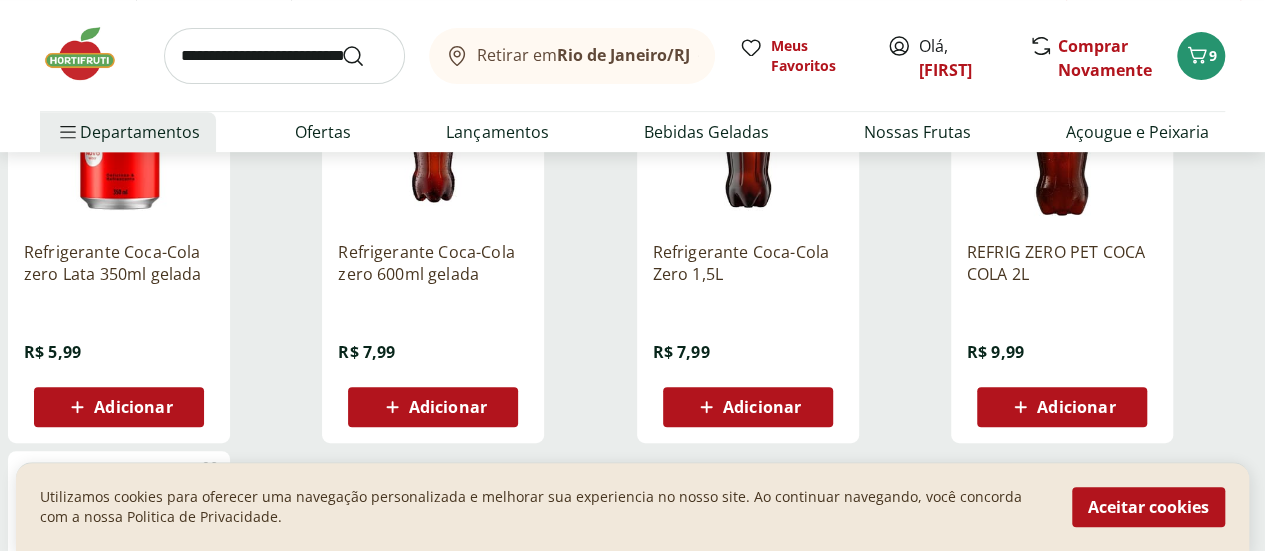 scroll, scrollTop: 377, scrollLeft: 0, axis: vertical 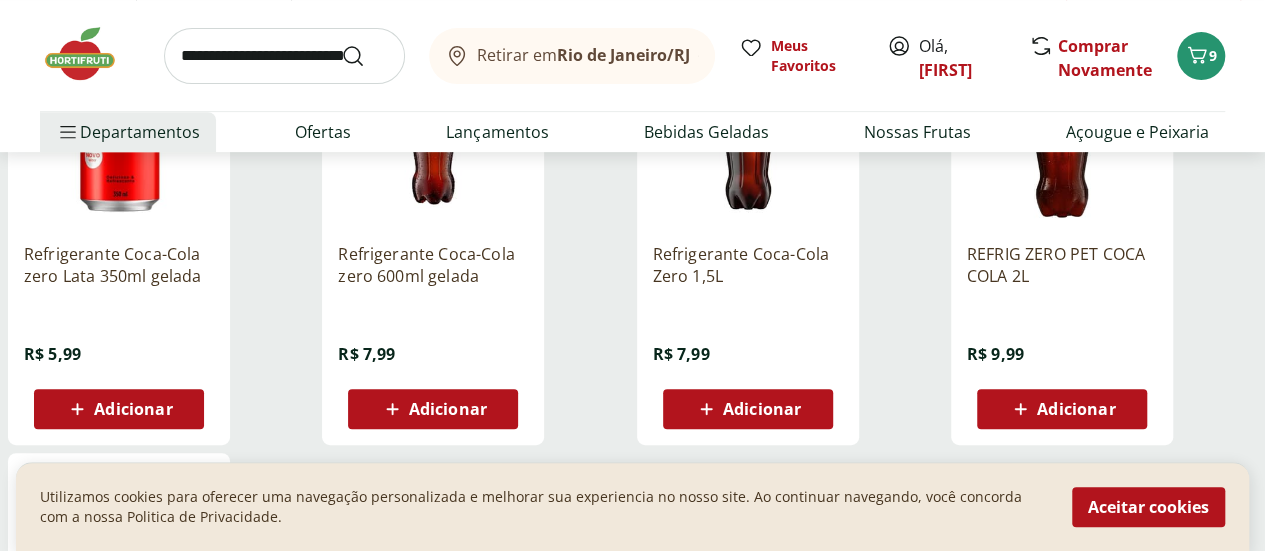 click on "Adicionar" at bounding box center [1076, 409] 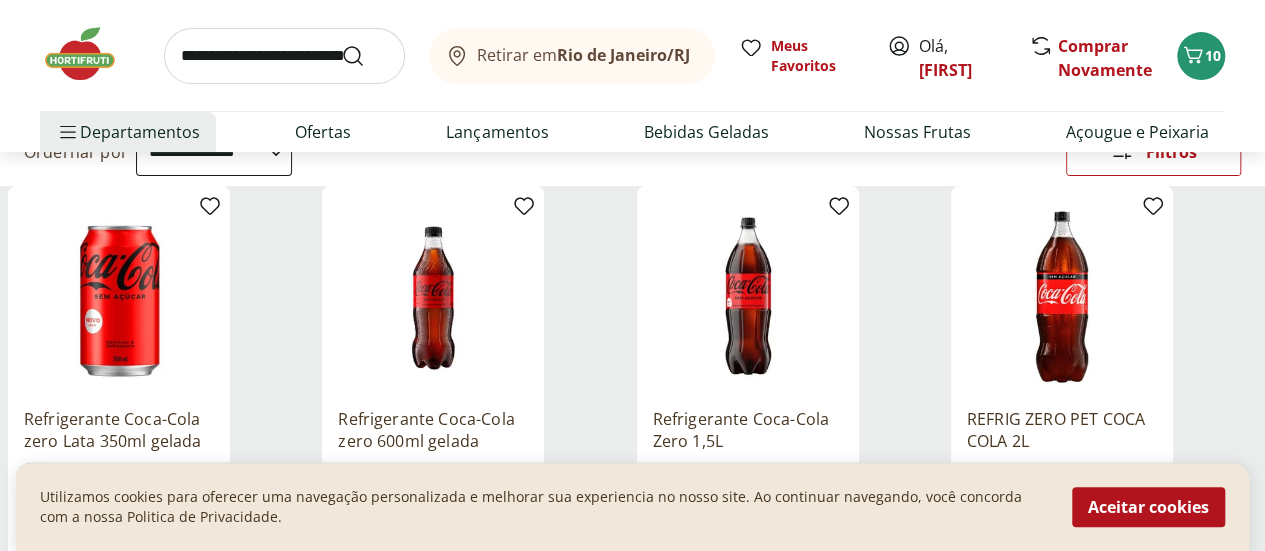 scroll, scrollTop: 124, scrollLeft: 0, axis: vertical 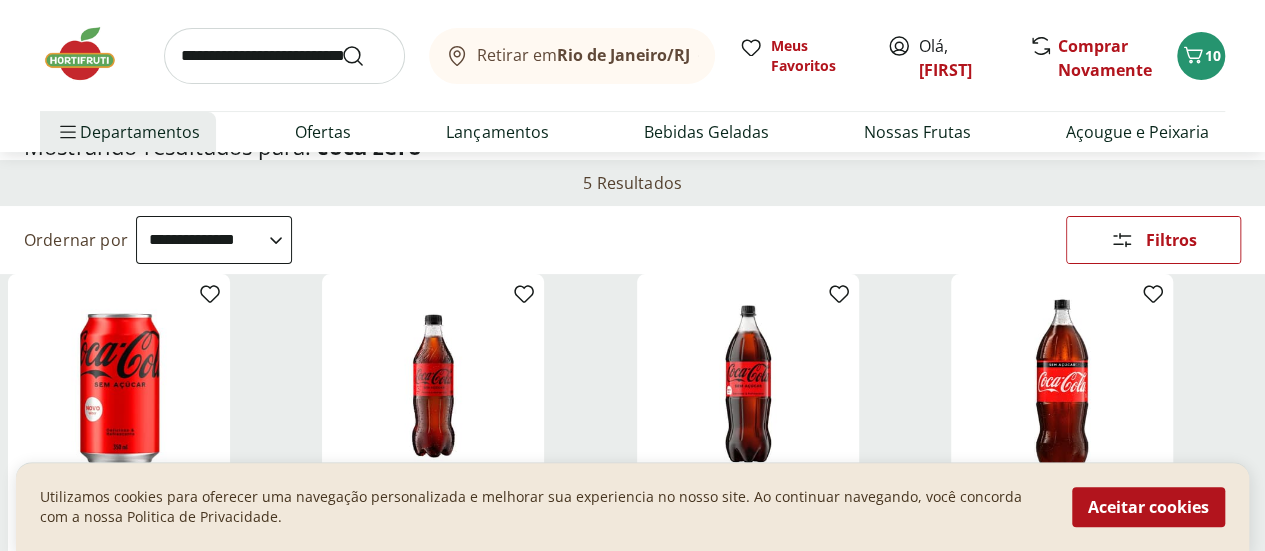 click at bounding box center (284, 56) 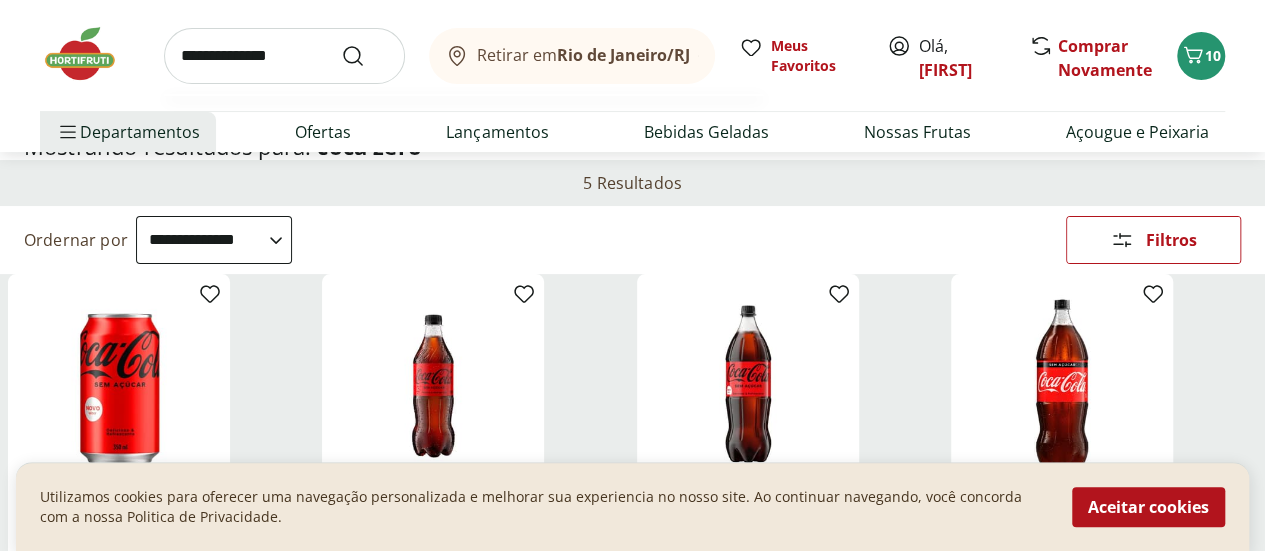 type on "**********" 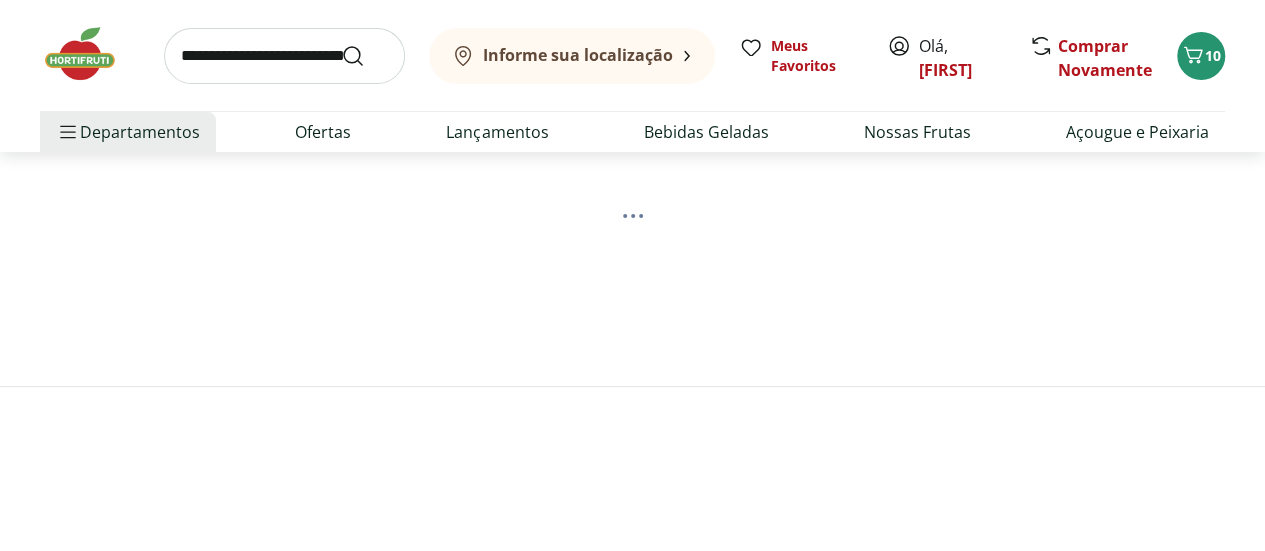 scroll, scrollTop: 0, scrollLeft: 0, axis: both 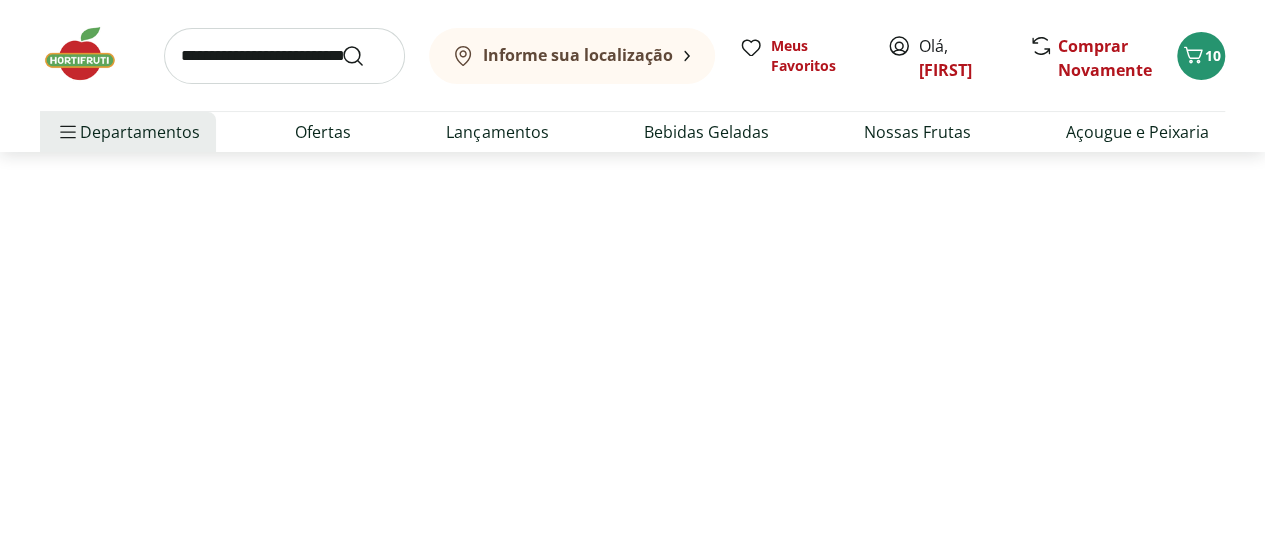 select on "**********" 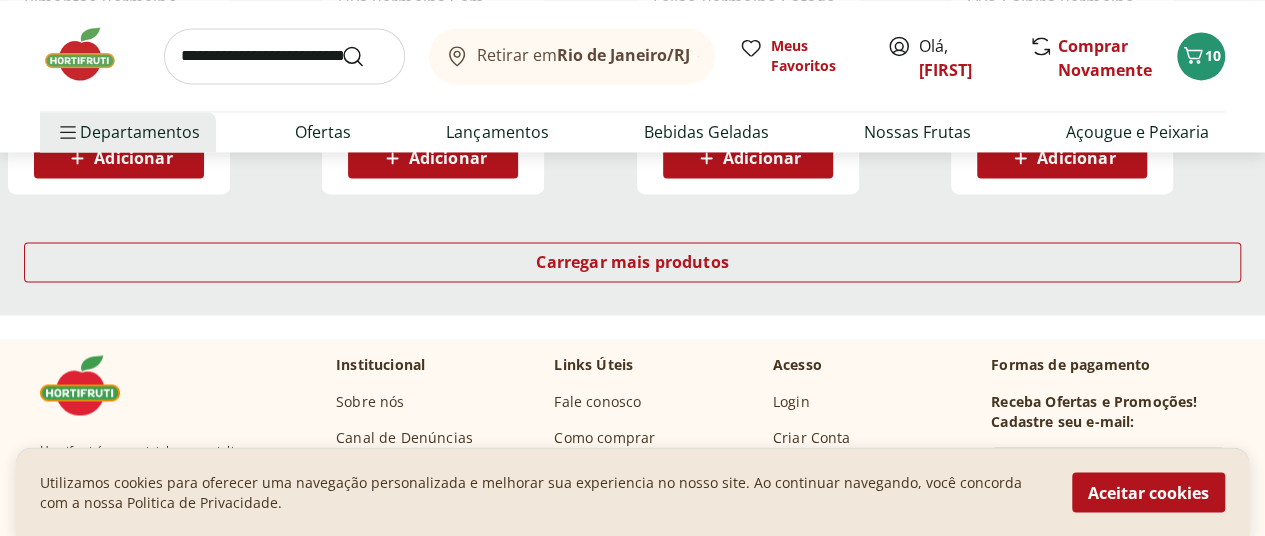scroll, scrollTop: 1493, scrollLeft: 7, axis: both 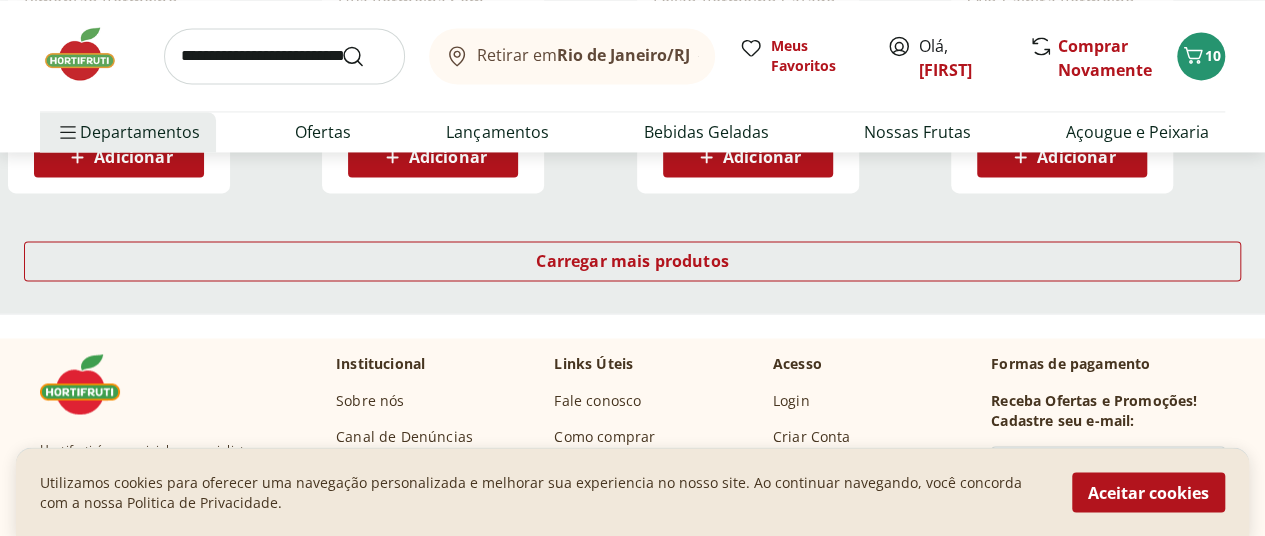 click at bounding box center [284, 56] 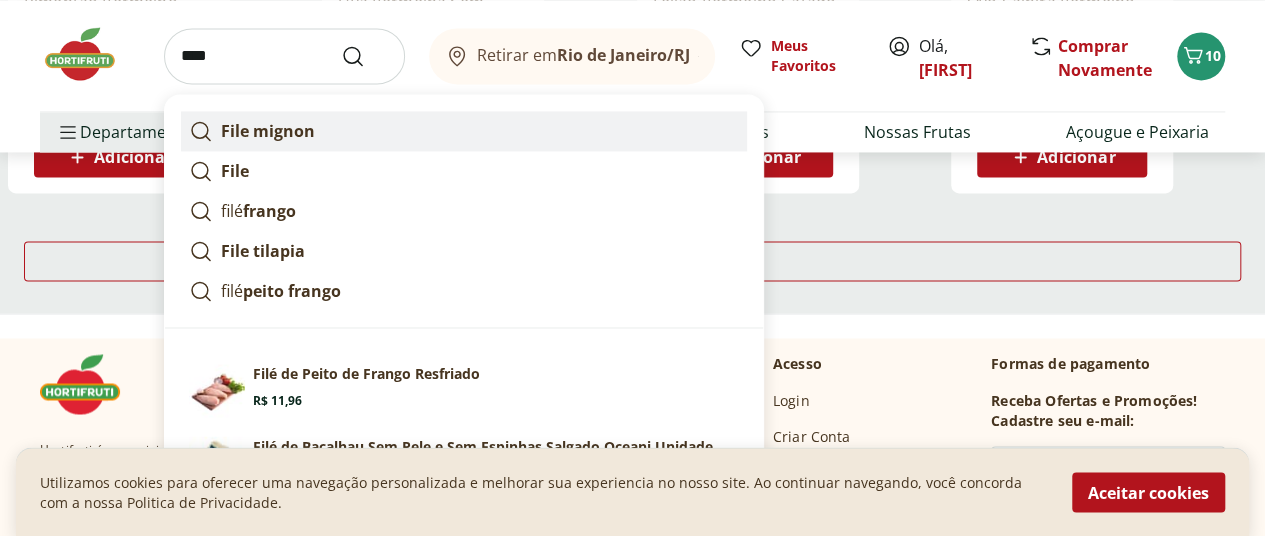 click on "File mignon" at bounding box center [268, 131] 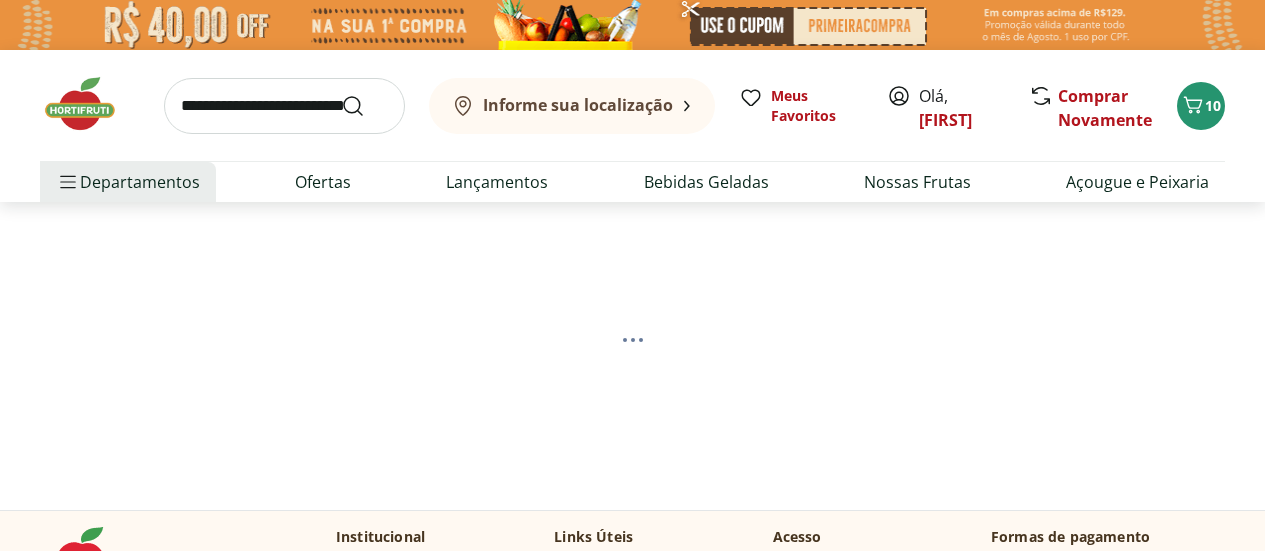 scroll, scrollTop: 0, scrollLeft: 0, axis: both 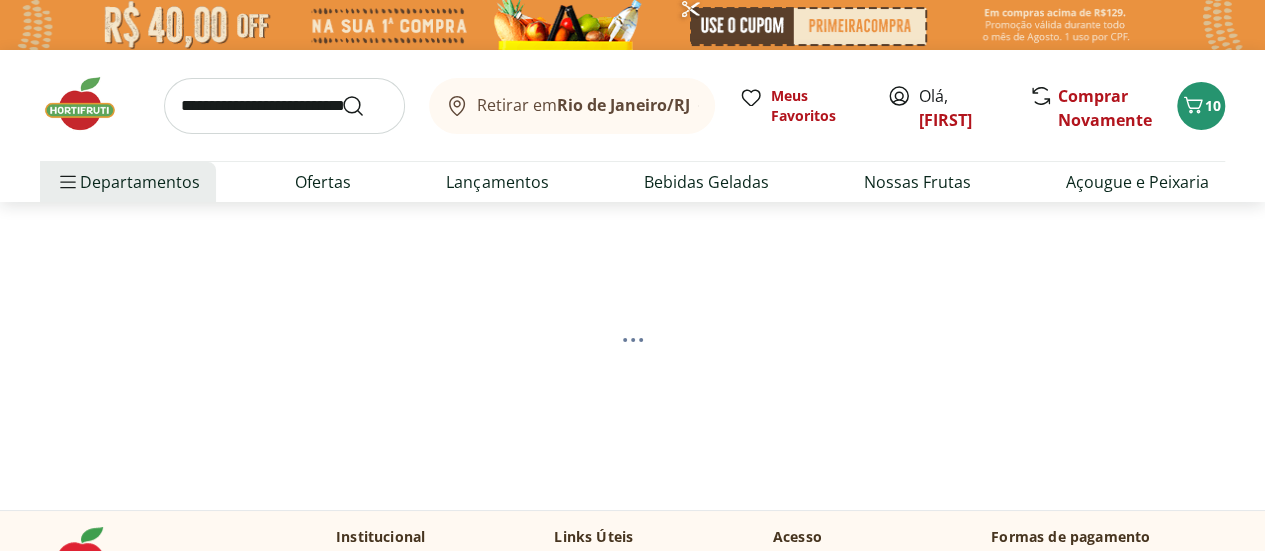 select on "**********" 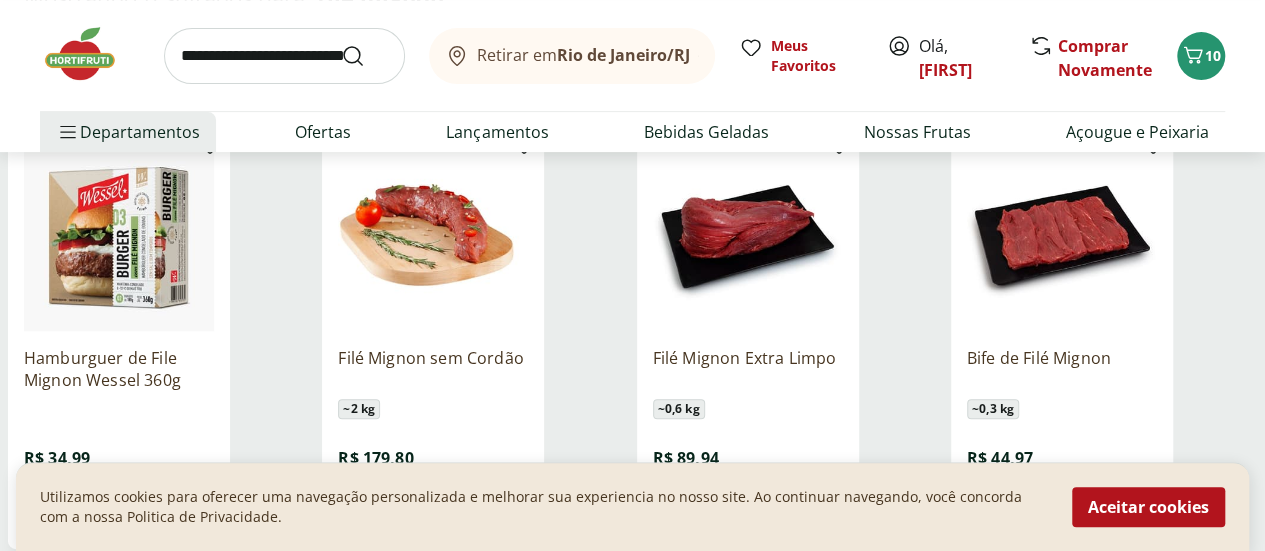 scroll, scrollTop: 0, scrollLeft: 0, axis: both 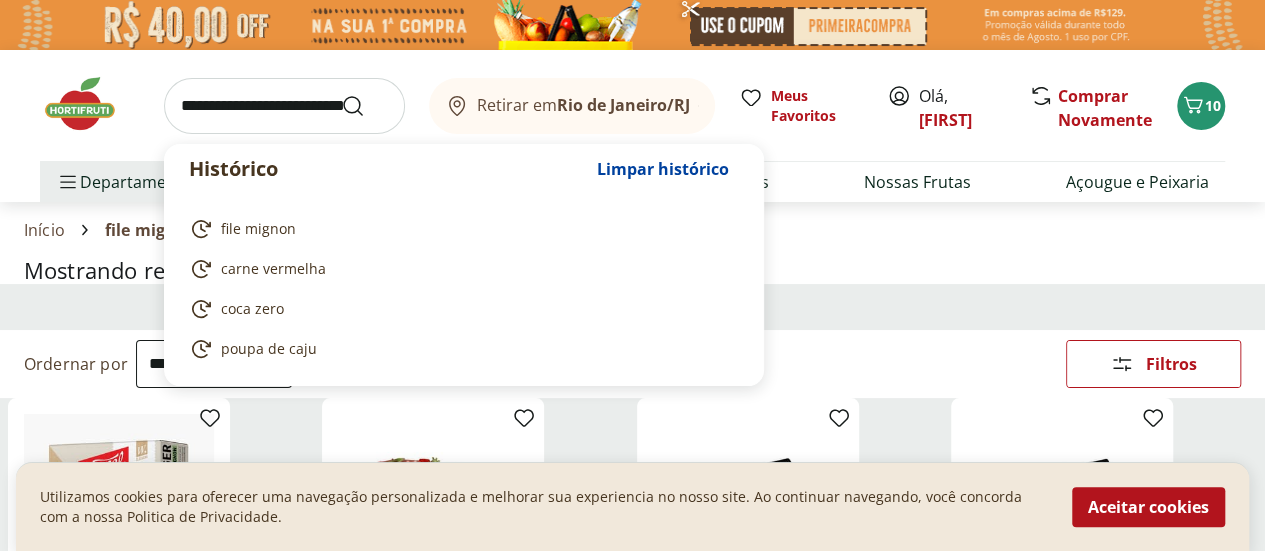 click at bounding box center (284, 106) 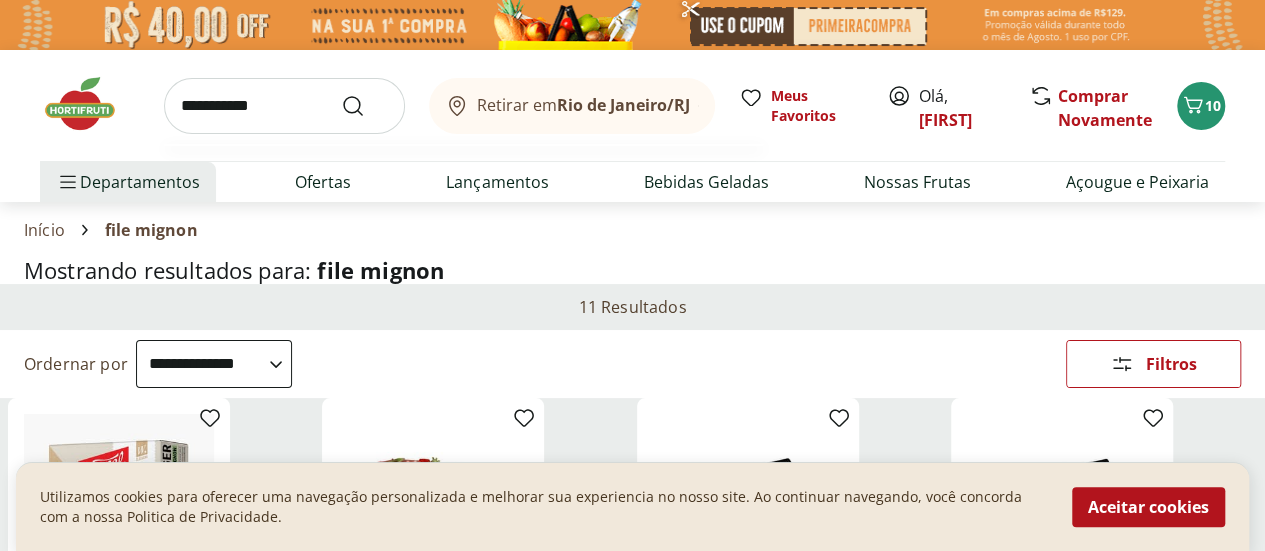 type on "**********" 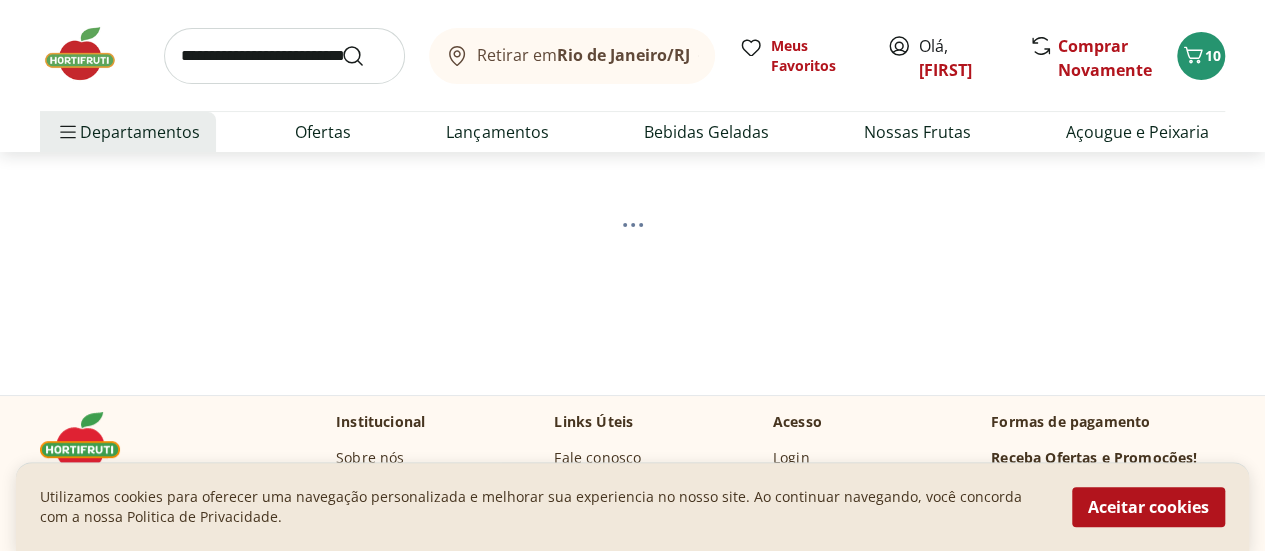 select on "**********" 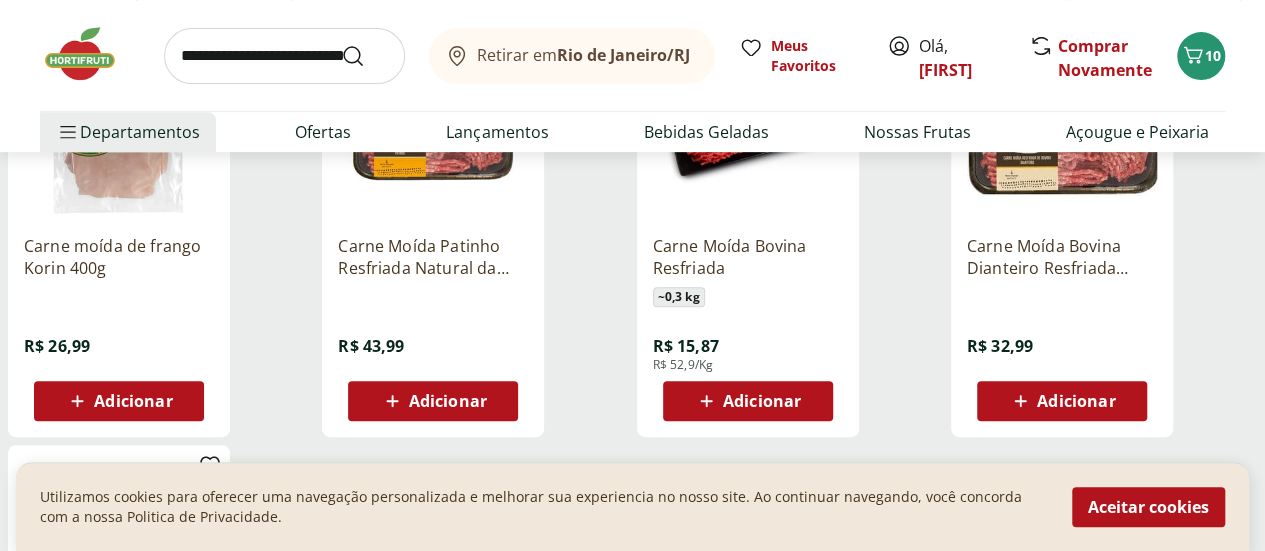 scroll, scrollTop: 408, scrollLeft: 0, axis: vertical 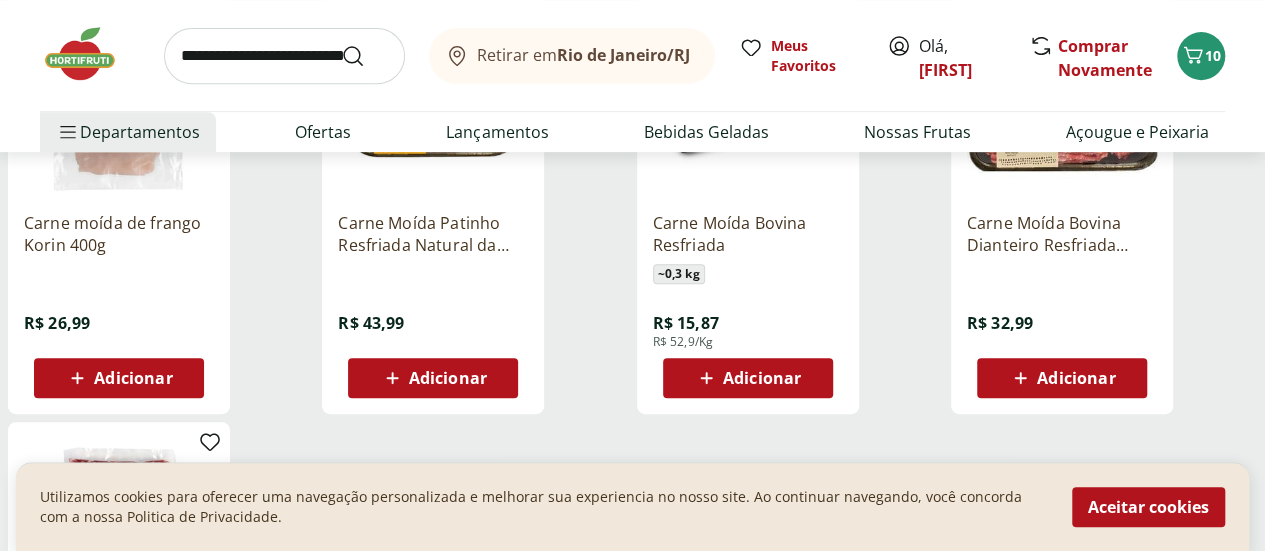 click on "Adicionar" at bounding box center (762, 378) 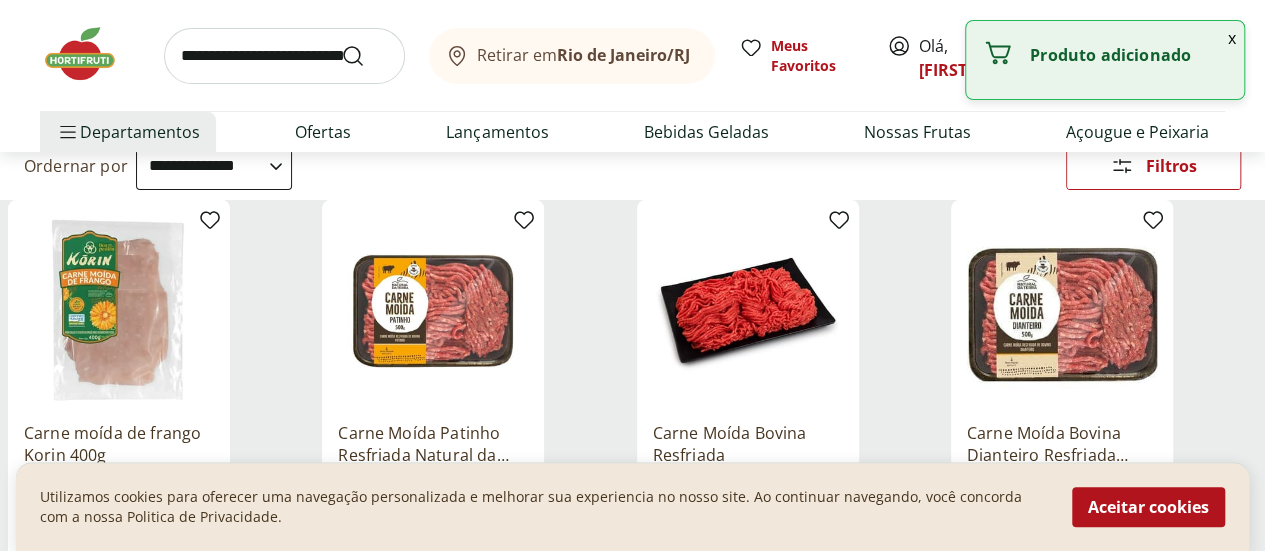 scroll, scrollTop: 197, scrollLeft: 0, axis: vertical 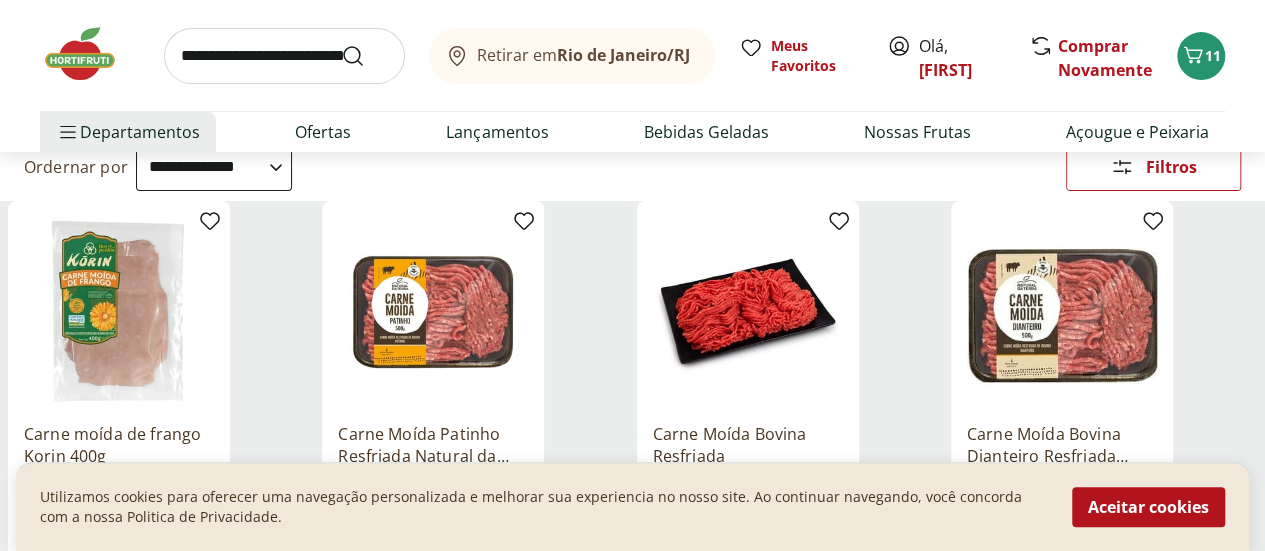 click at bounding box center [284, 56] 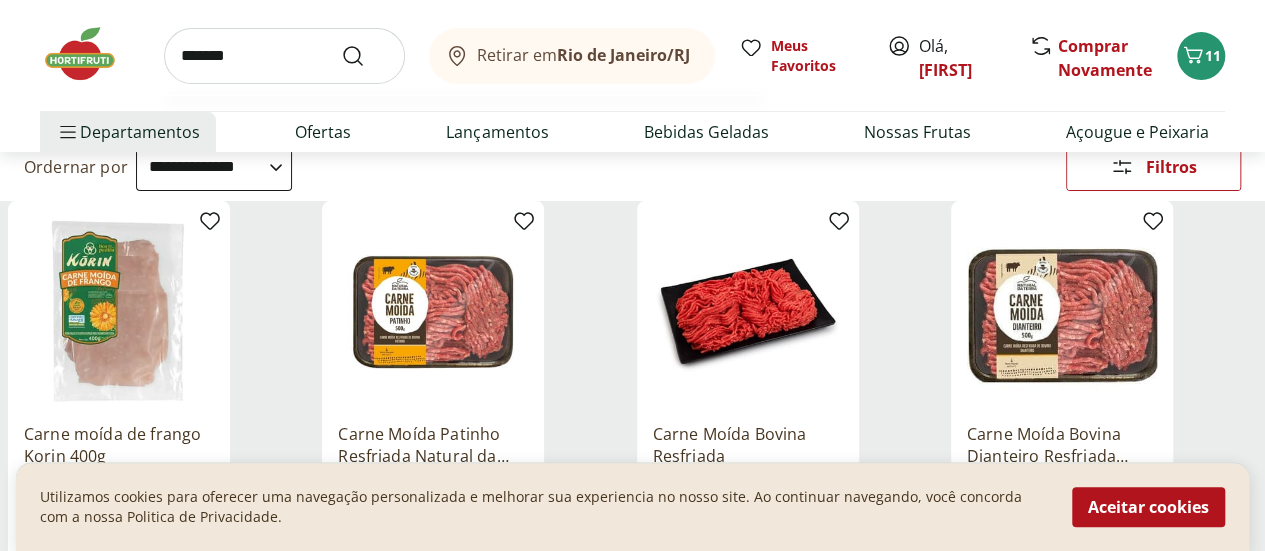 type on "******" 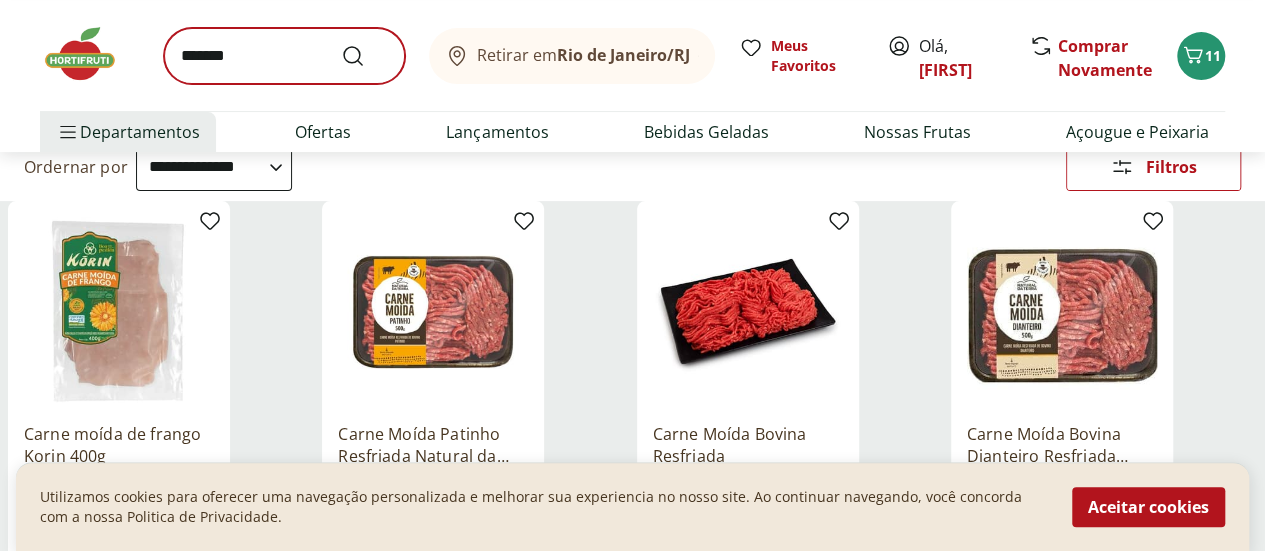 scroll, scrollTop: 0, scrollLeft: 0, axis: both 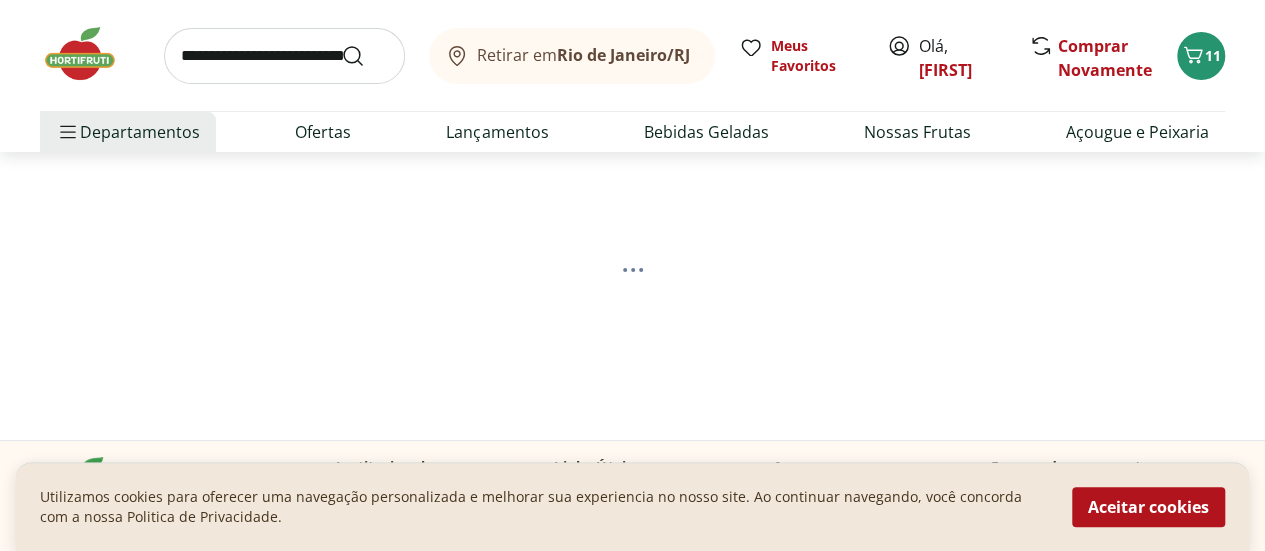 select on "**********" 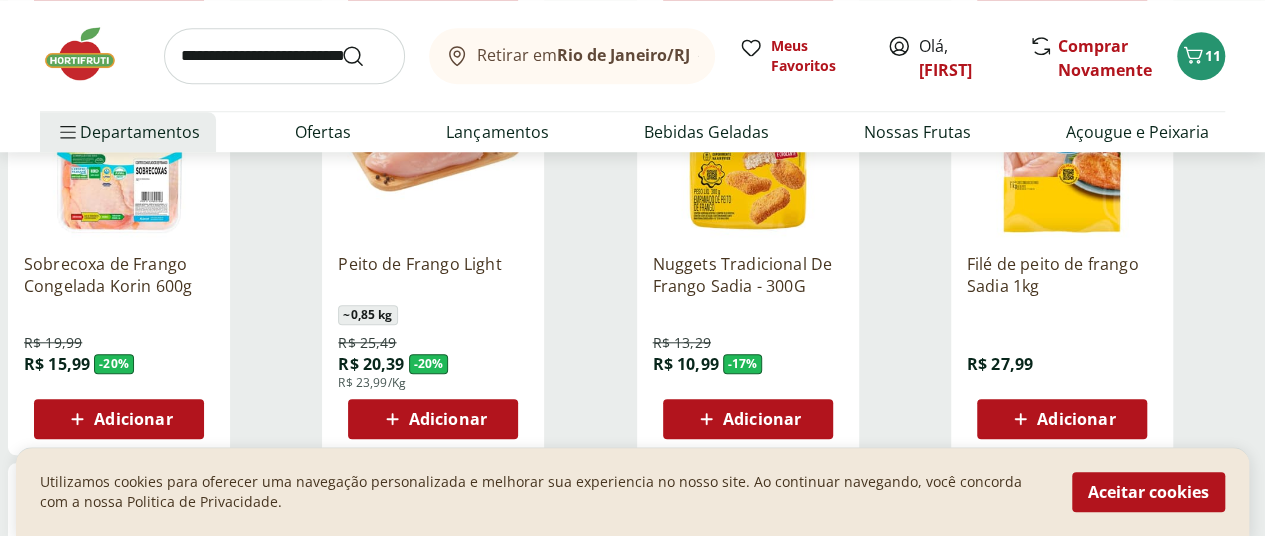 scroll, scrollTop: 801, scrollLeft: 8, axis: both 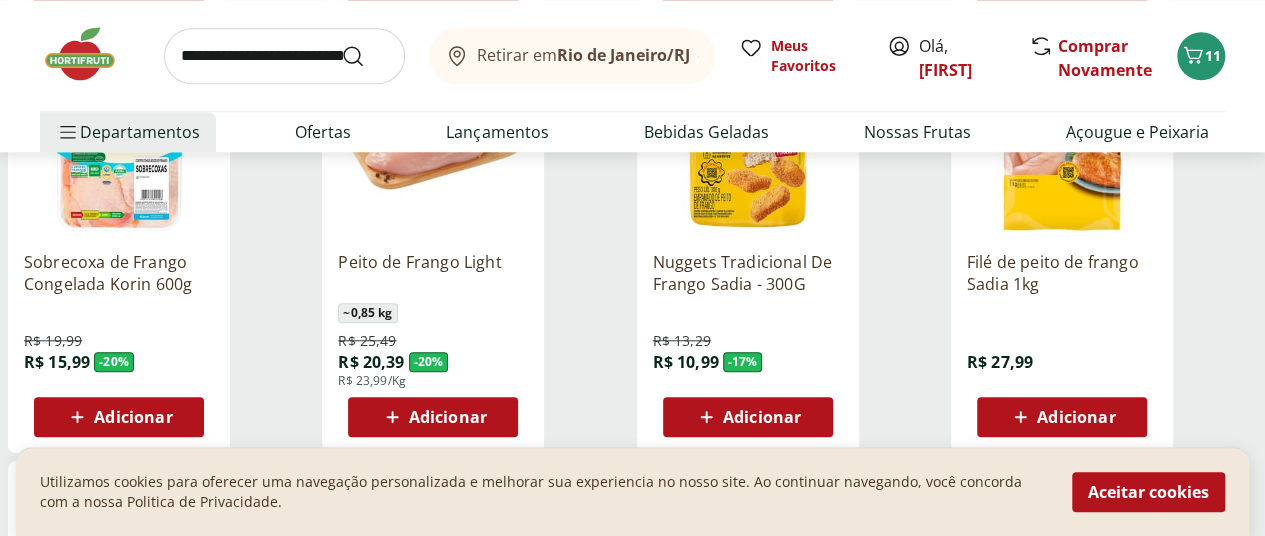 click on "Adicionar" at bounding box center [1076, 417] 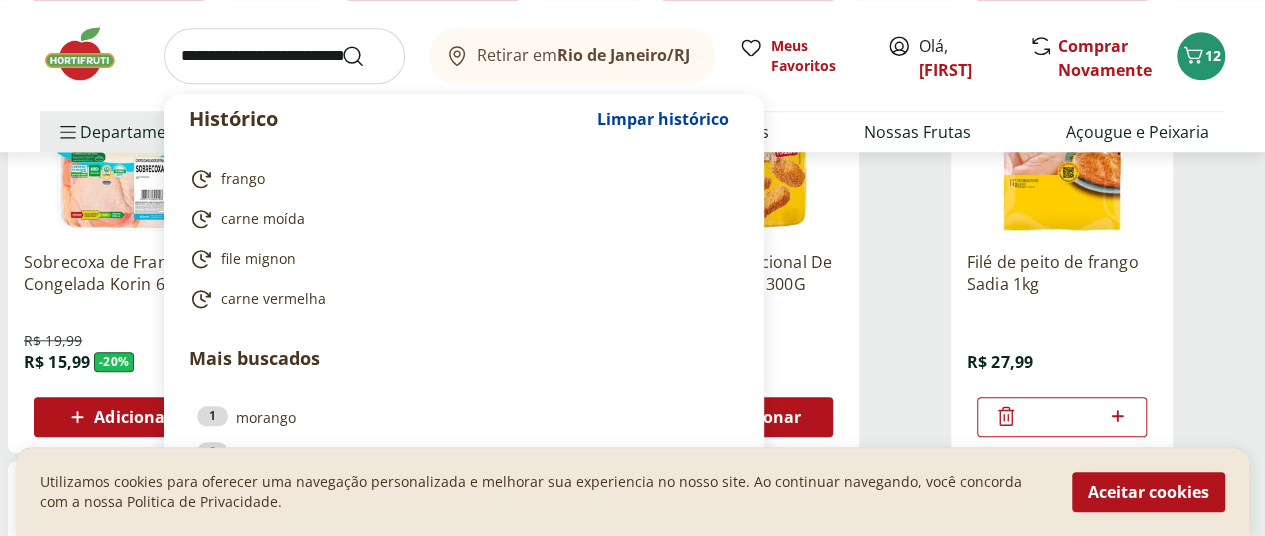 click at bounding box center (284, 56) 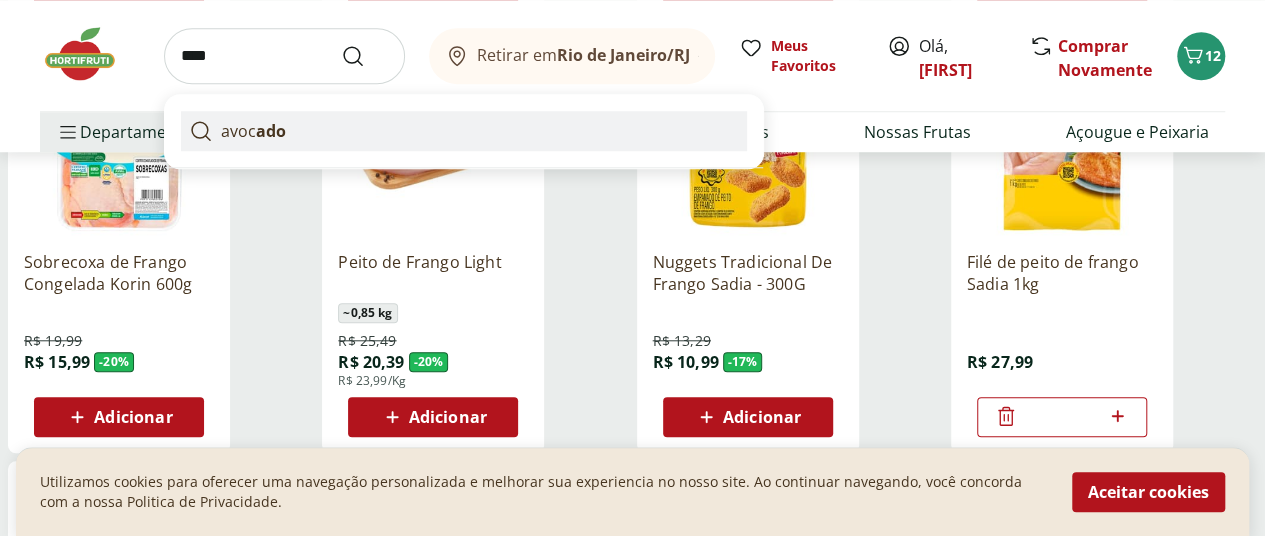 click on "avoc ado" at bounding box center (253, 131) 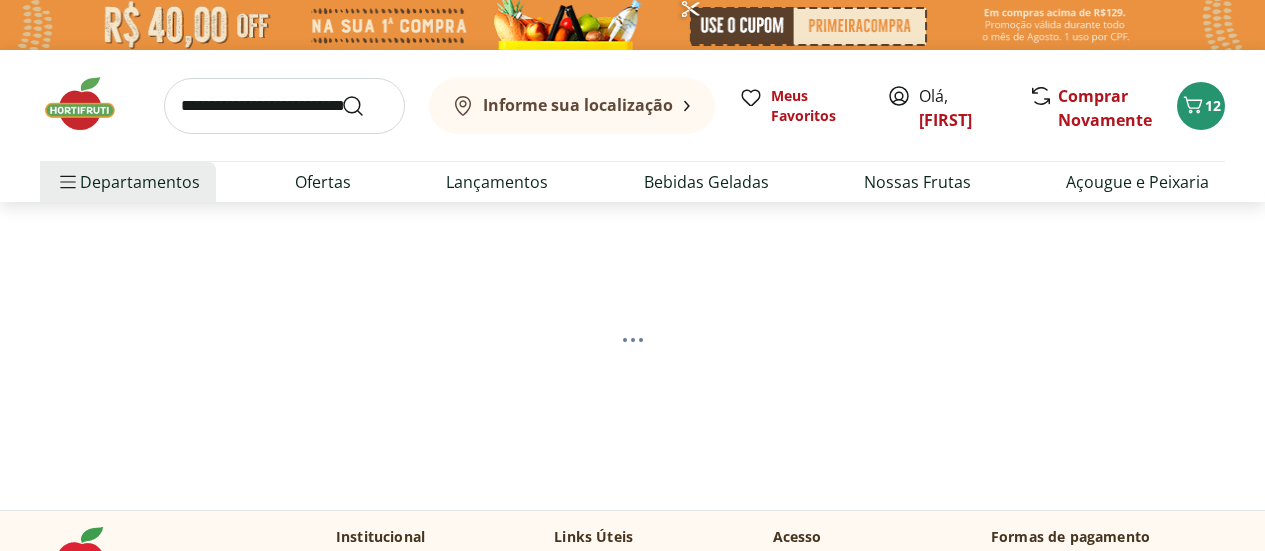 scroll, scrollTop: 0, scrollLeft: 0, axis: both 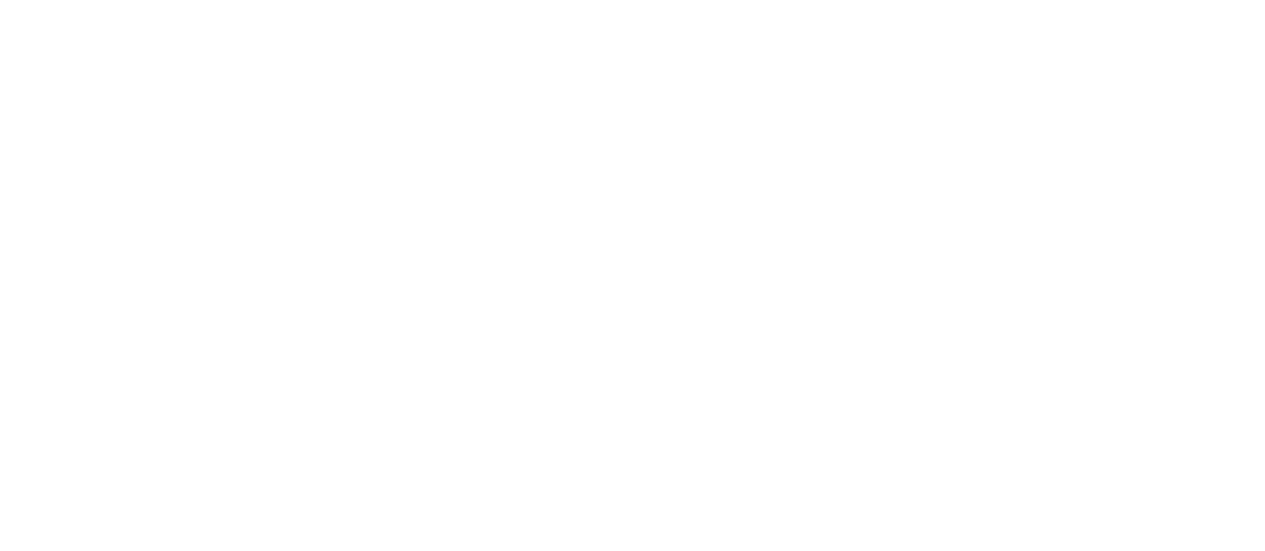 select on "**********" 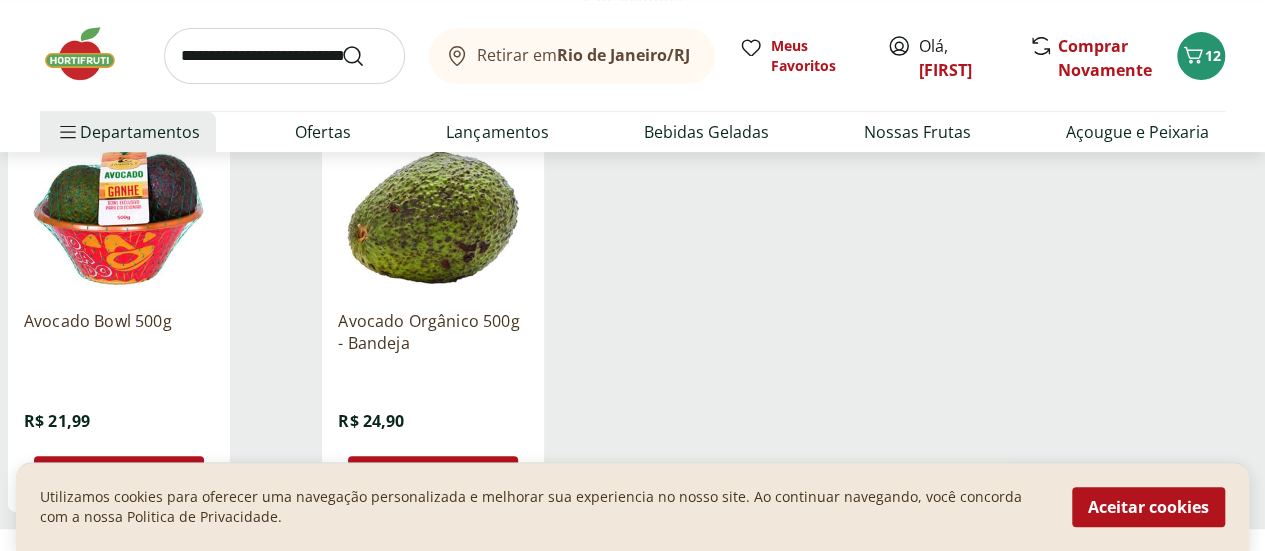 scroll, scrollTop: 310, scrollLeft: 0, axis: vertical 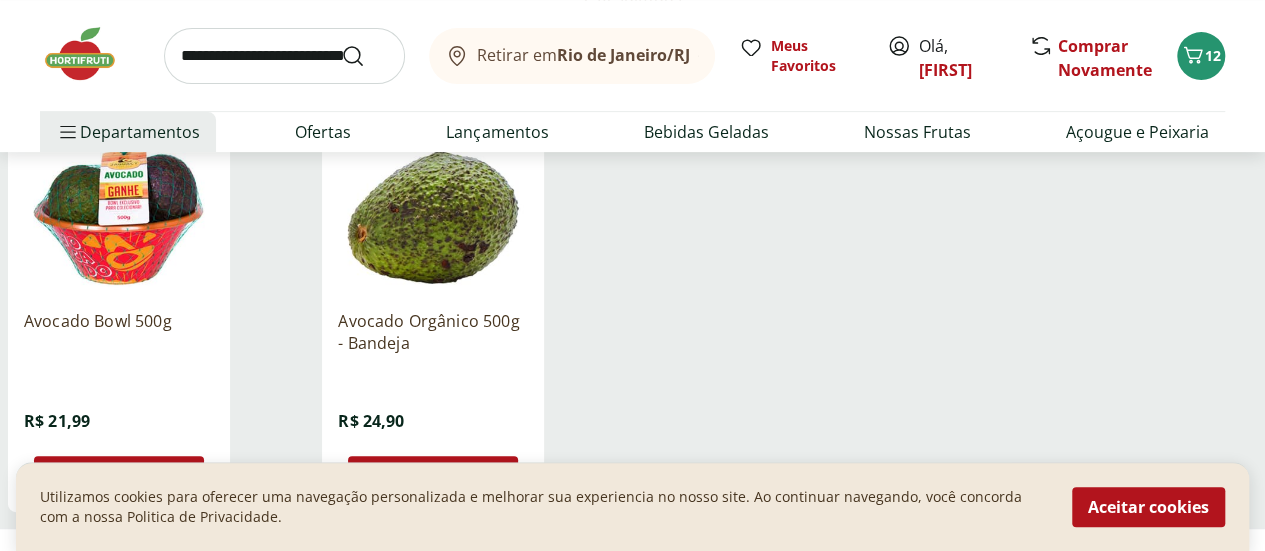 click at bounding box center [119, 199] 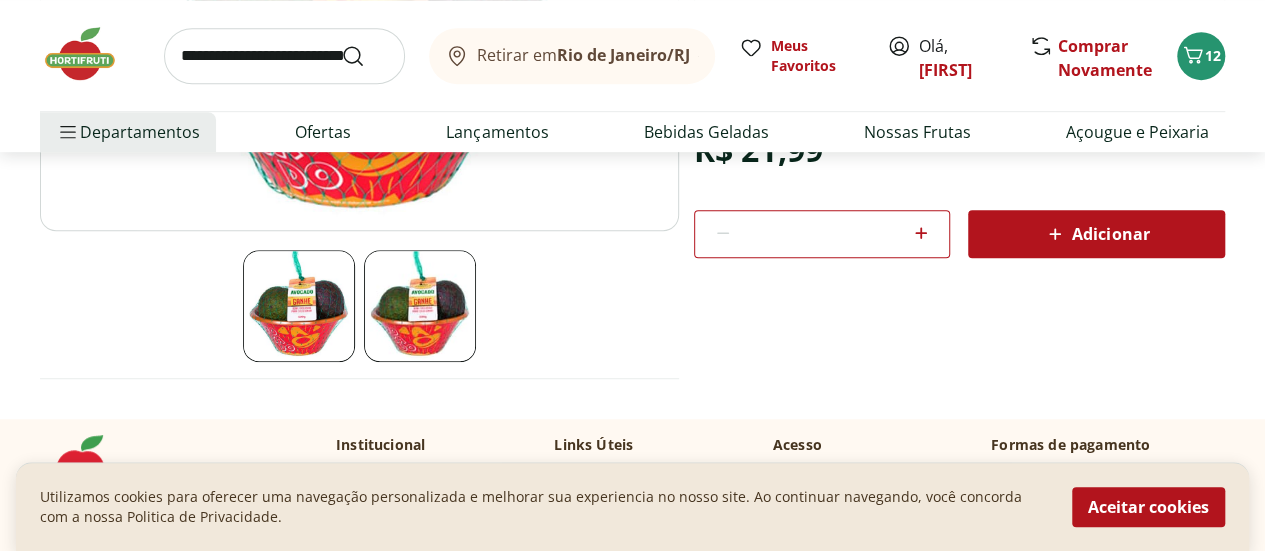 scroll, scrollTop: 477, scrollLeft: 0, axis: vertical 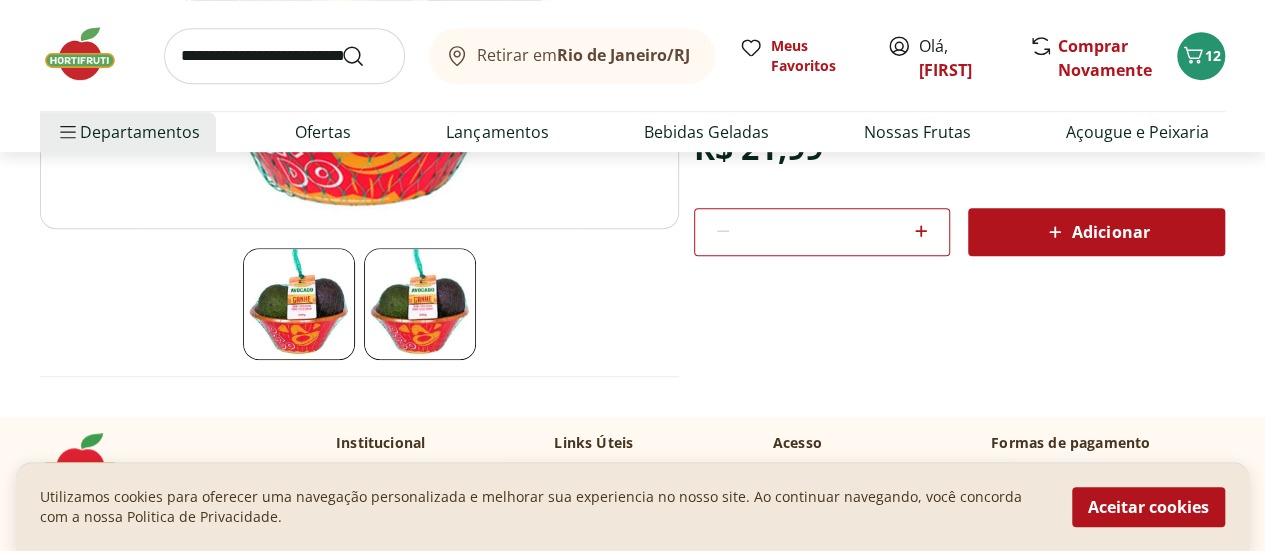 click at bounding box center [420, 304] 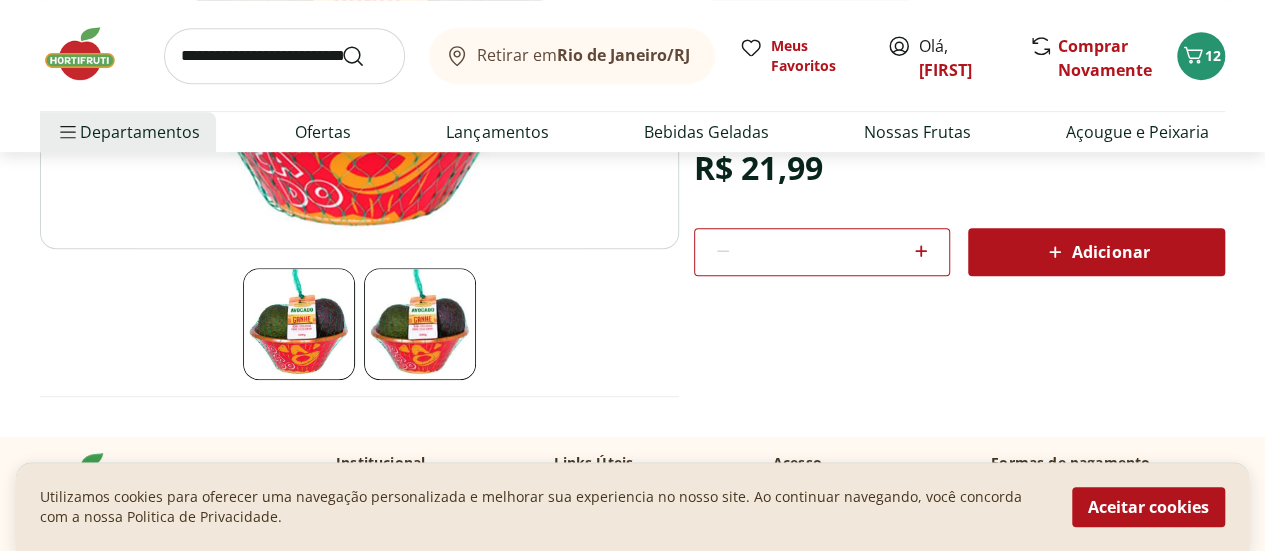 scroll, scrollTop: 484, scrollLeft: 0, axis: vertical 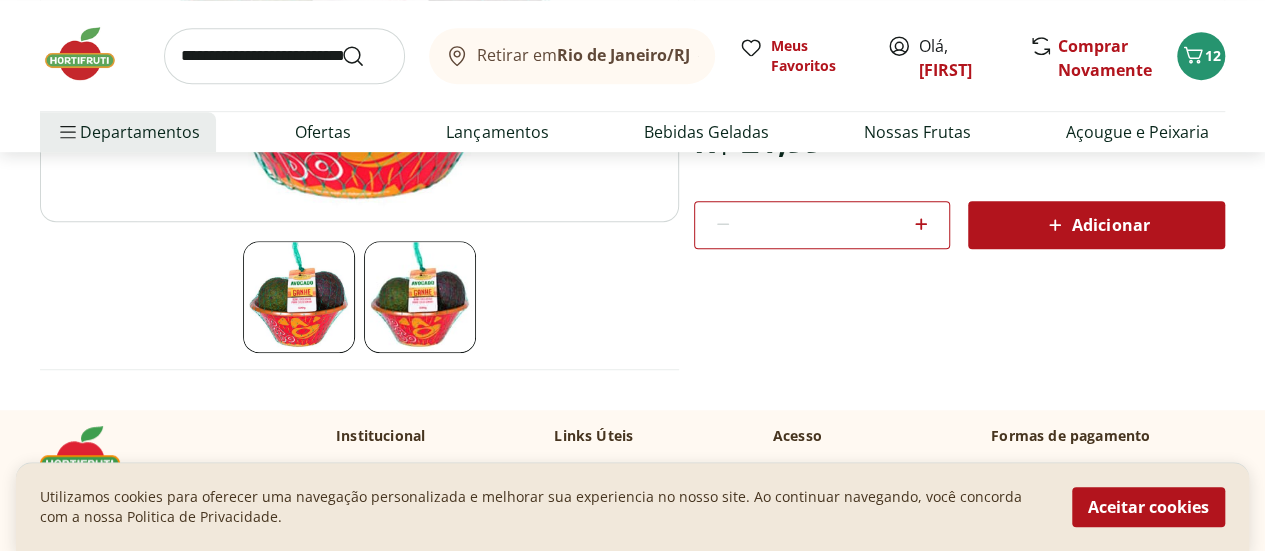 click on "Adicionar" at bounding box center (1096, 225) 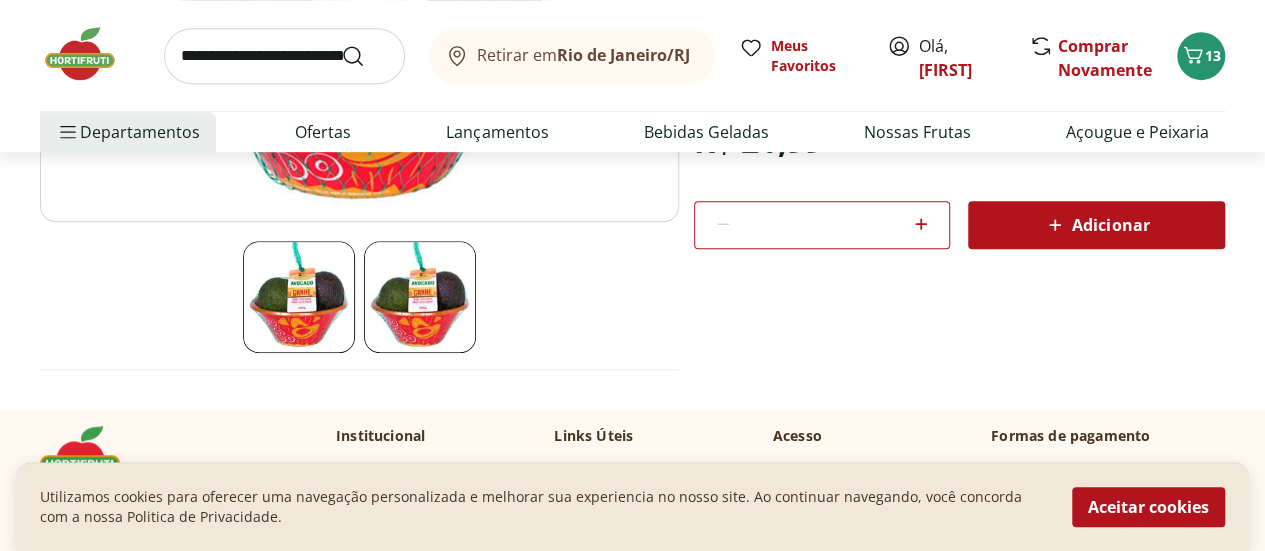 click at bounding box center [284, 56] 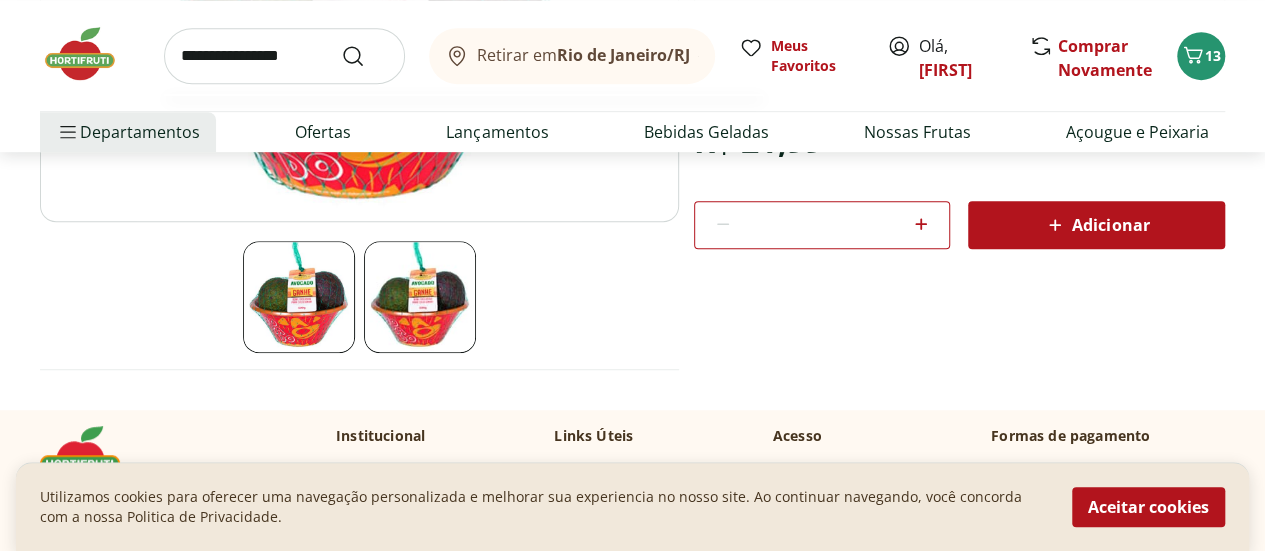 type on "**********" 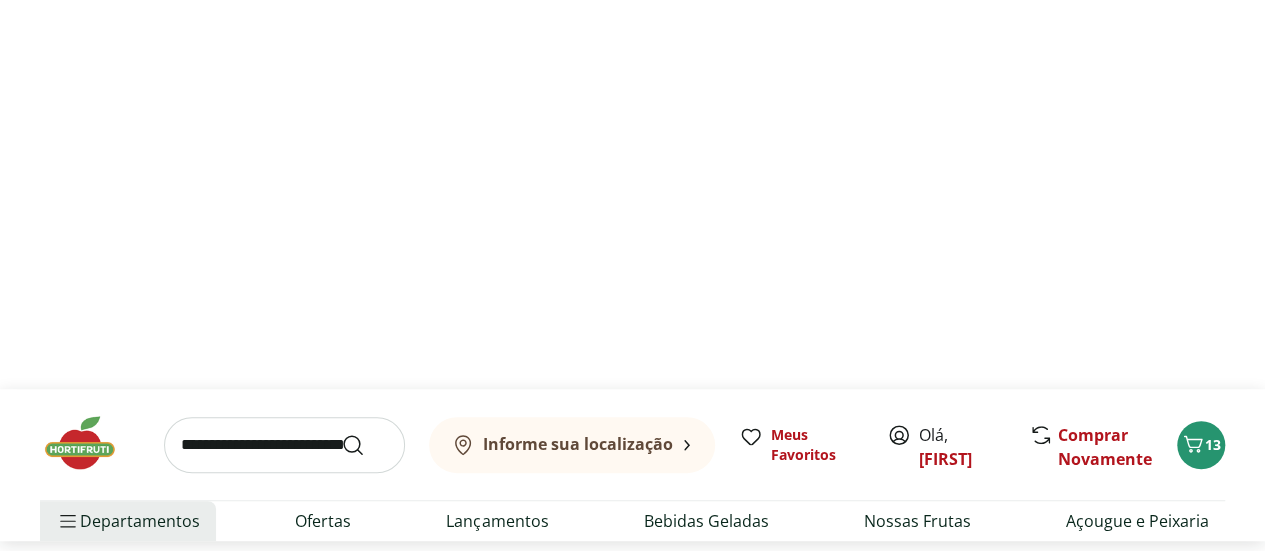 scroll, scrollTop: 0, scrollLeft: 0, axis: both 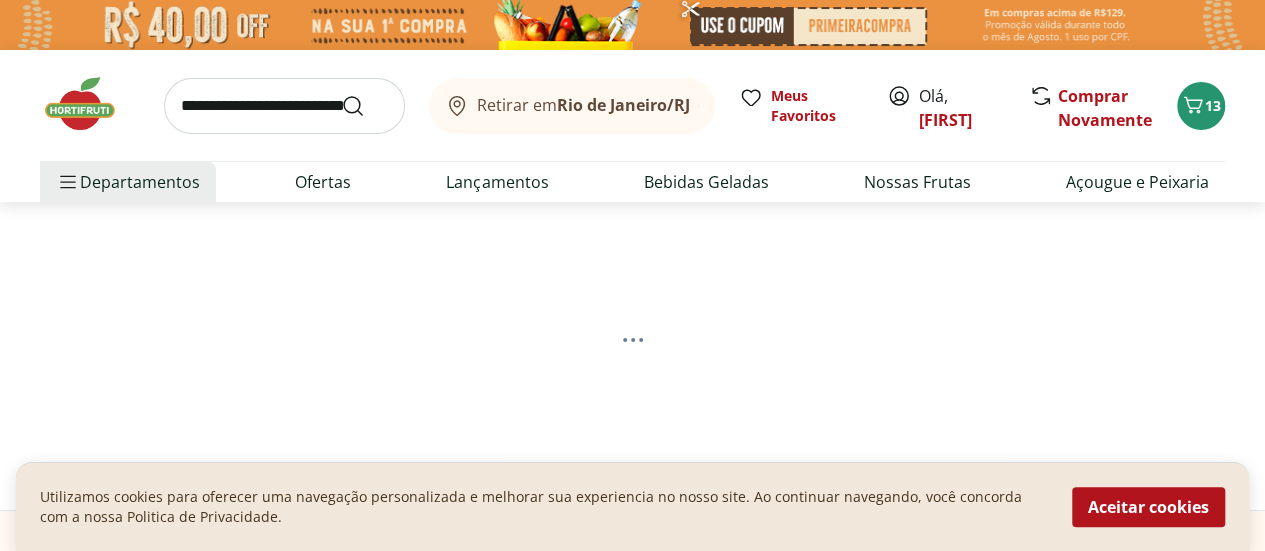 select on "**********" 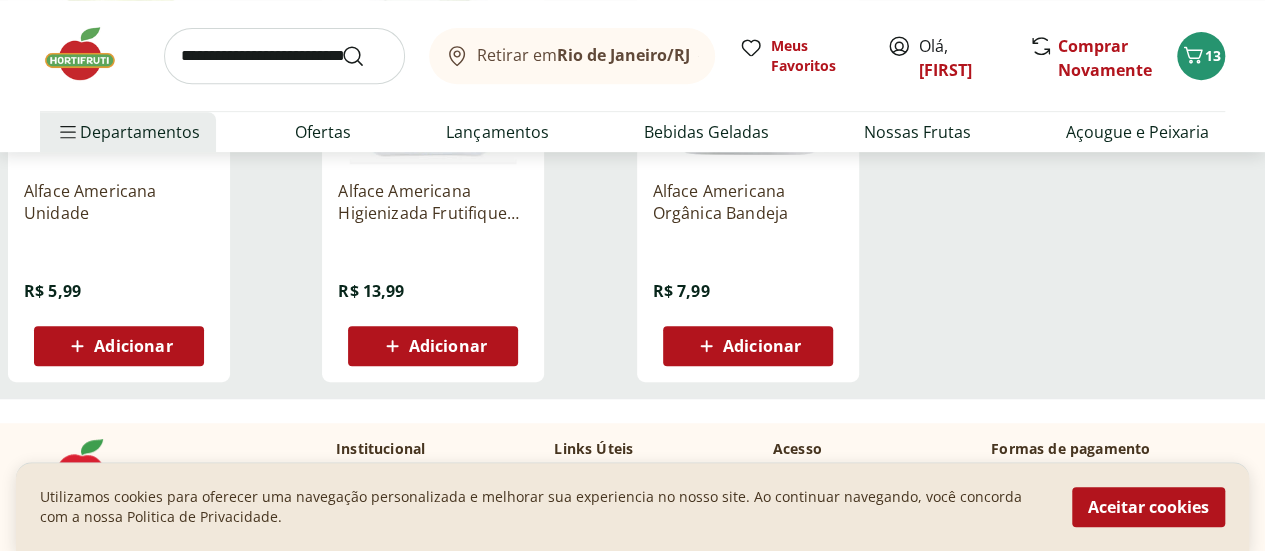 scroll, scrollTop: 441, scrollLeft: 0, axis: vertical 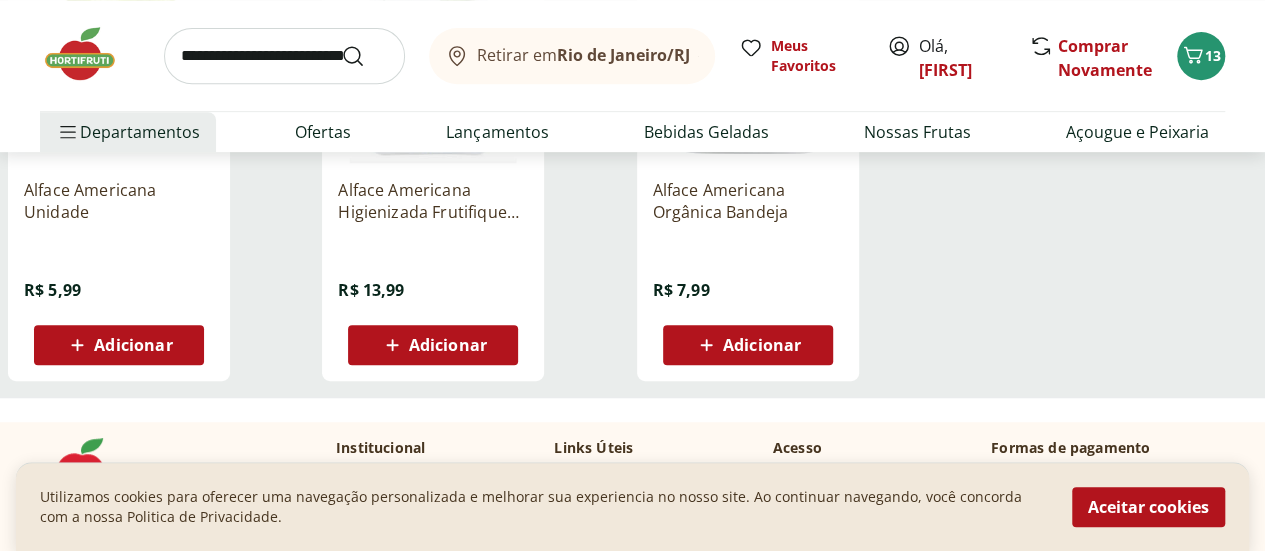 click on "Adicionar" at bounding box center [448, 345] 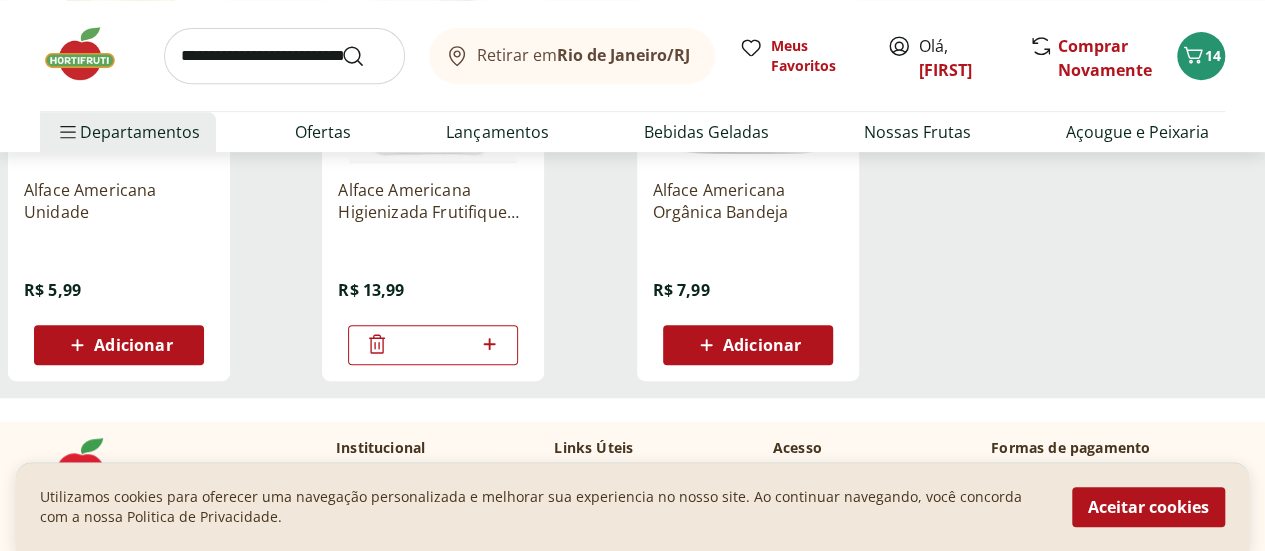 click at bounding box center [284, 56] 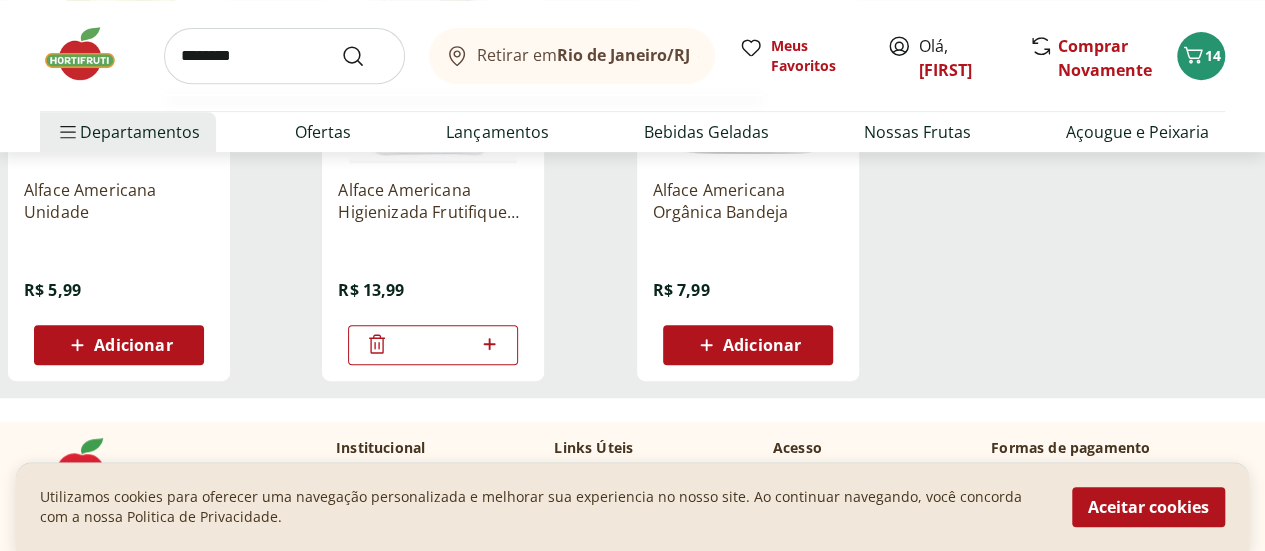 type on "********" 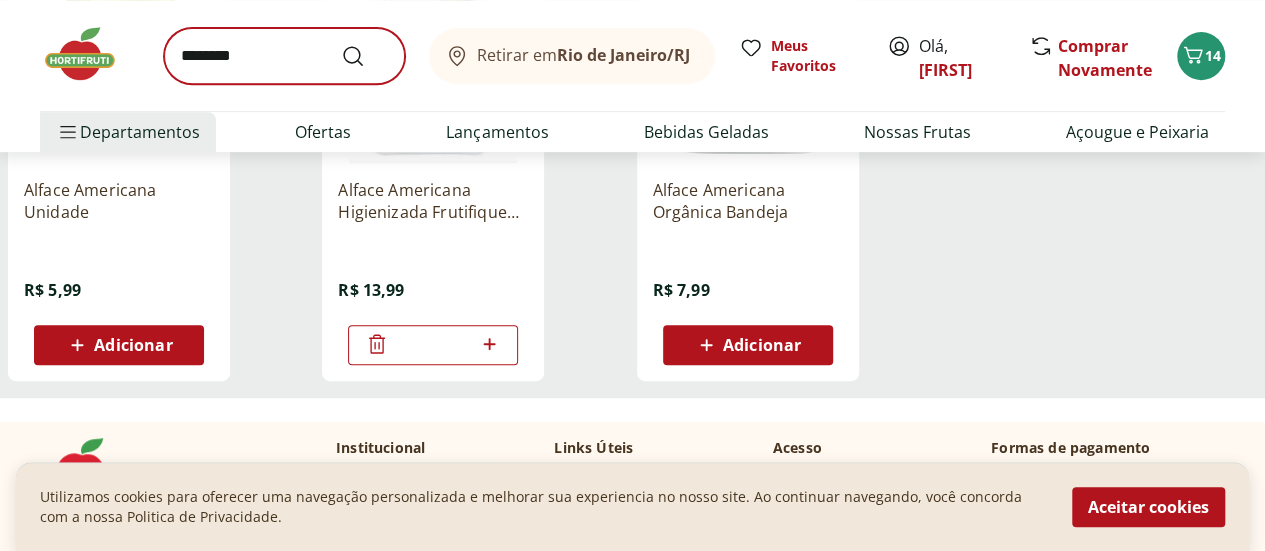 scroll, scrollTop: 0, scrollLeft: 0, axis: both 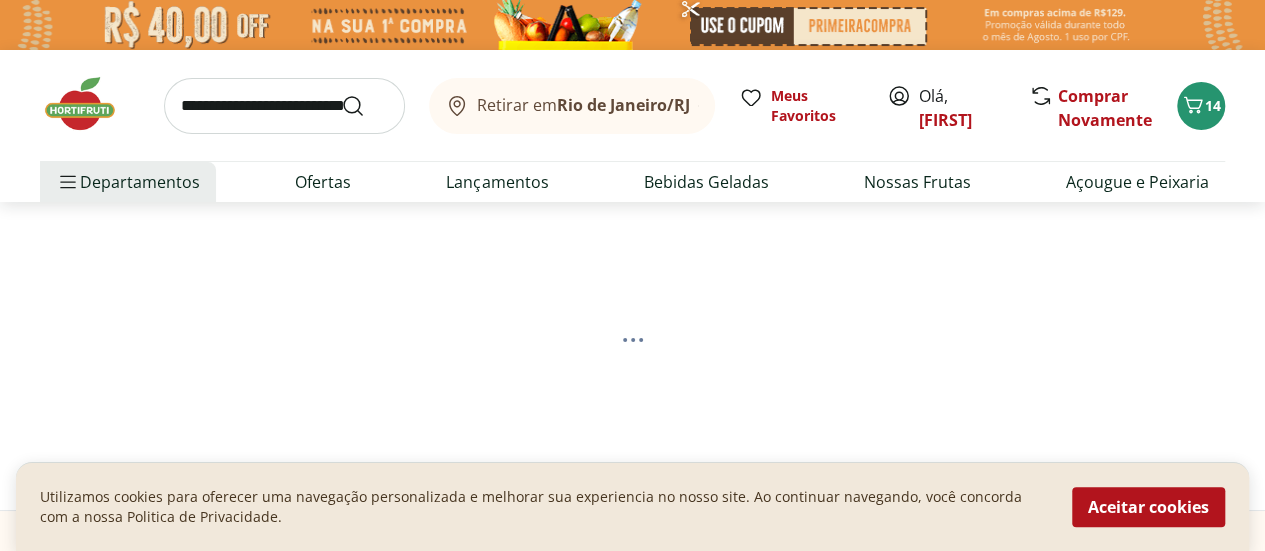 select on "**********" 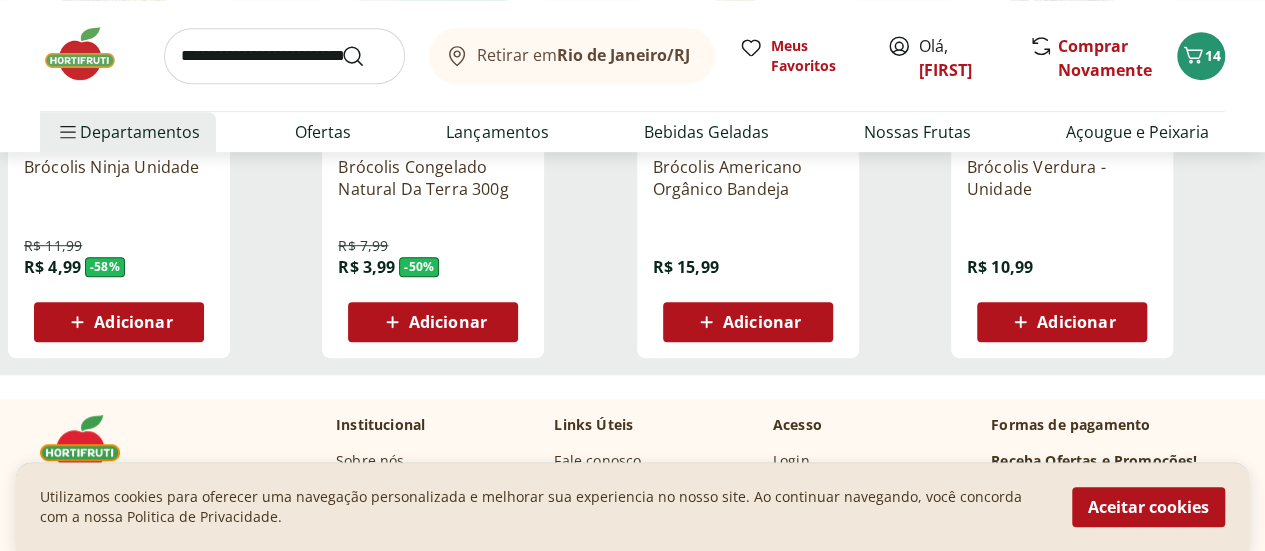 scroll, scrollTop: 465, scrollLeft: 0, axis: vertical 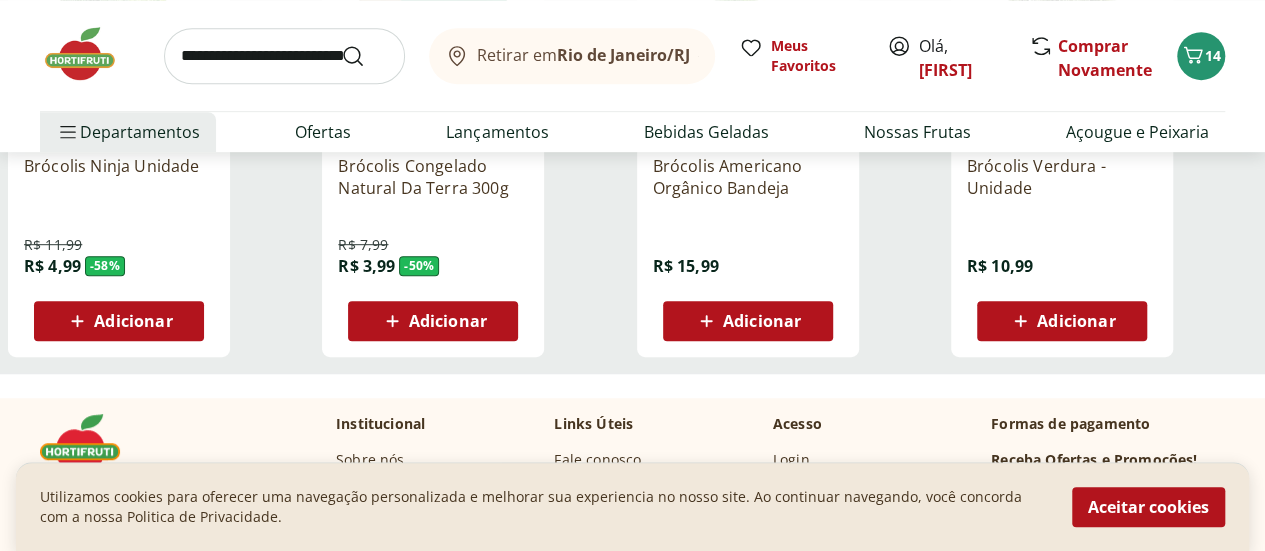 click on "Adicionar" at bounding box center (1062, 321) 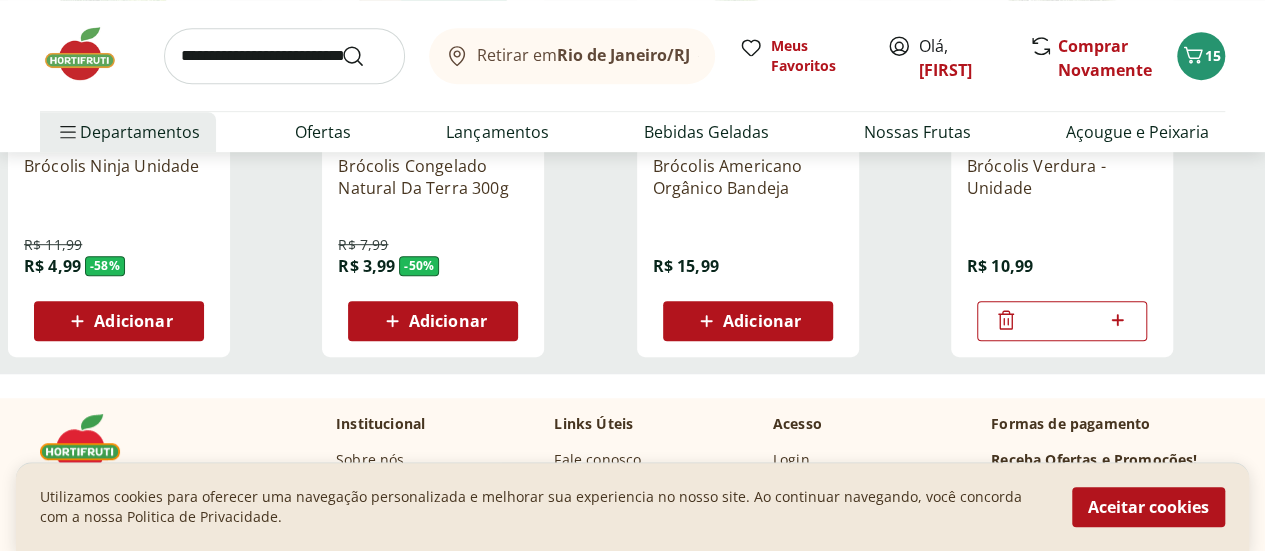 click at bounding box center (284, 56) 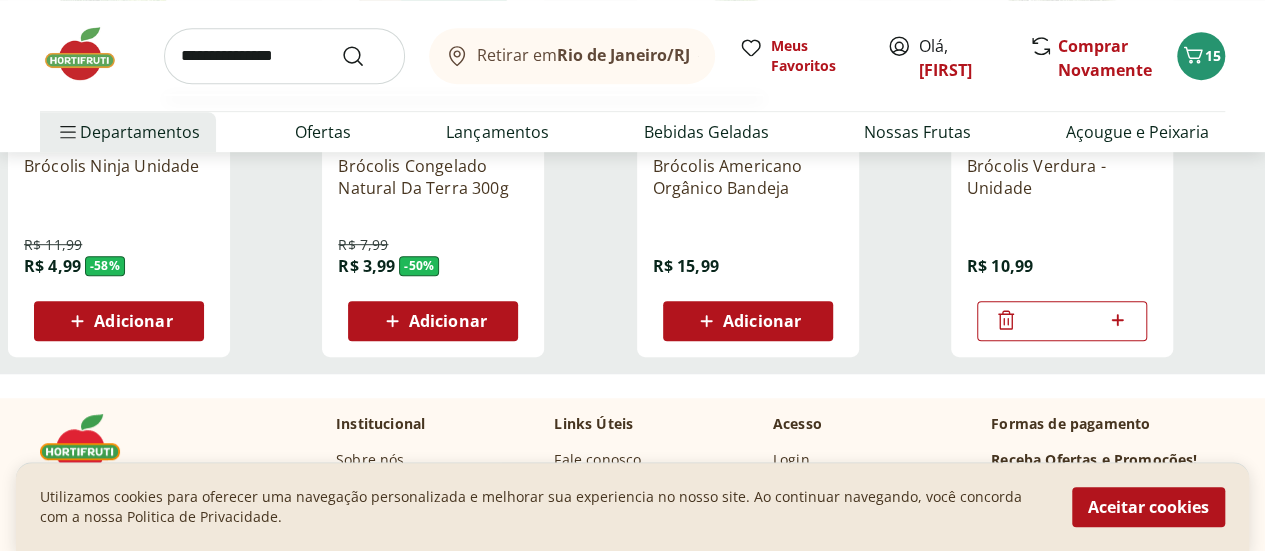 type on "**********" 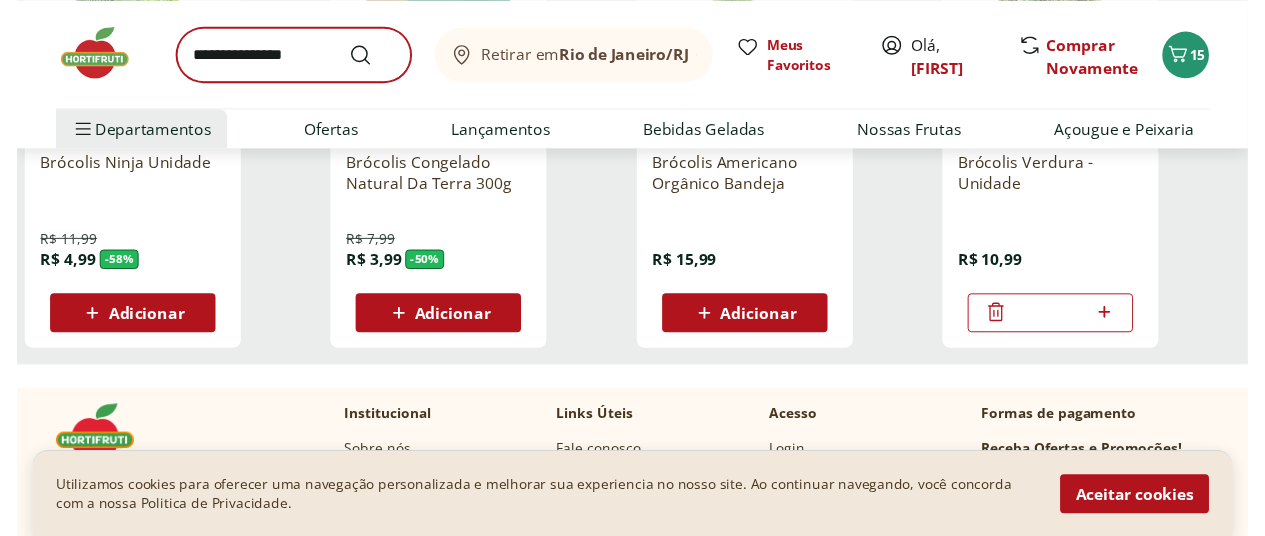 scroll, scrollTop: 0, scrollLeft: 0, axis: both 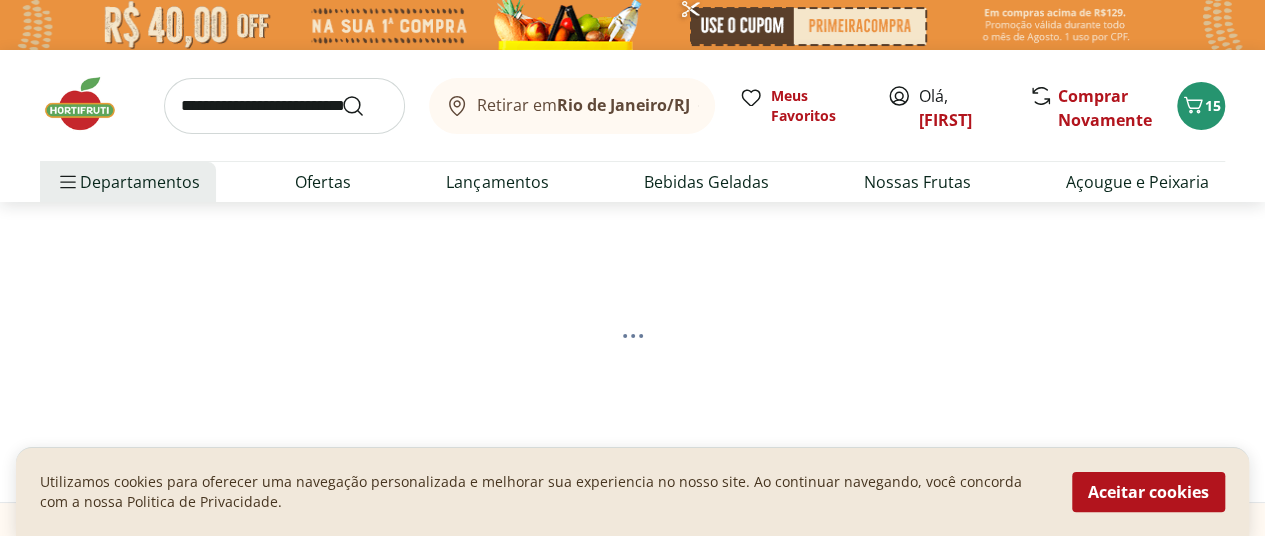 select on "**********" 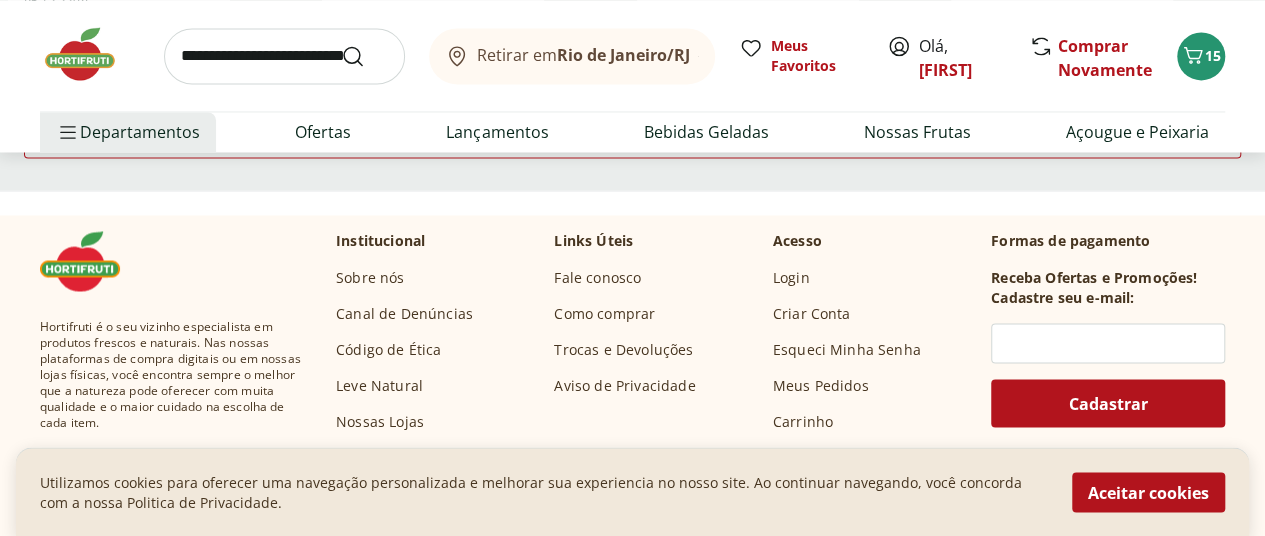 scroll, scrollTop: 1617, scrollLeft: 8, axis: both 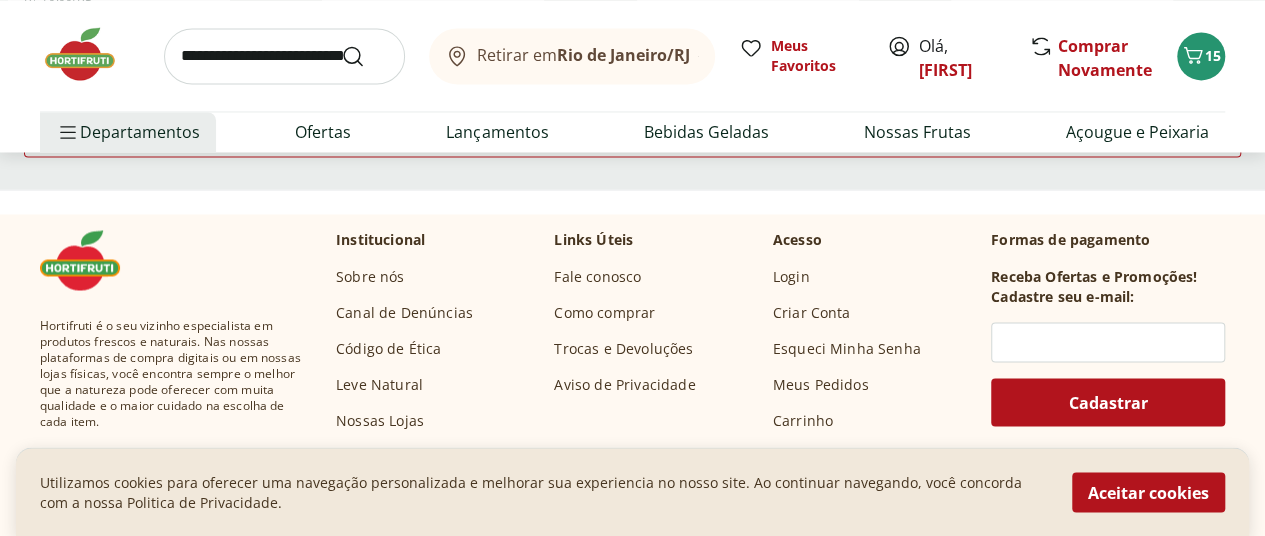 click at bounding box center (284, 56) 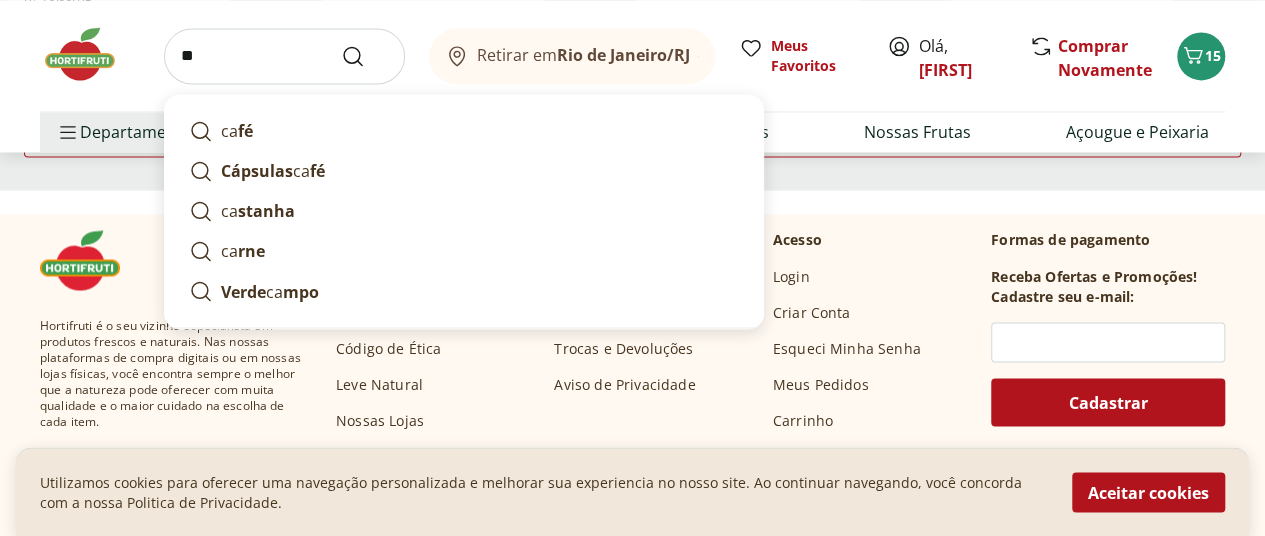 type on "*" 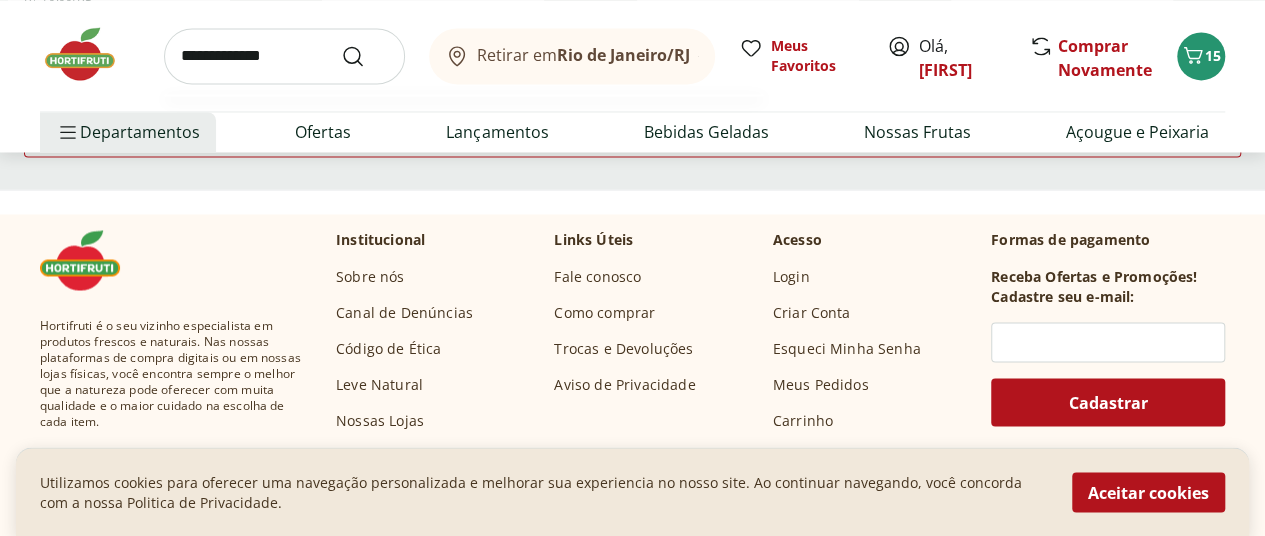 type on "**********" 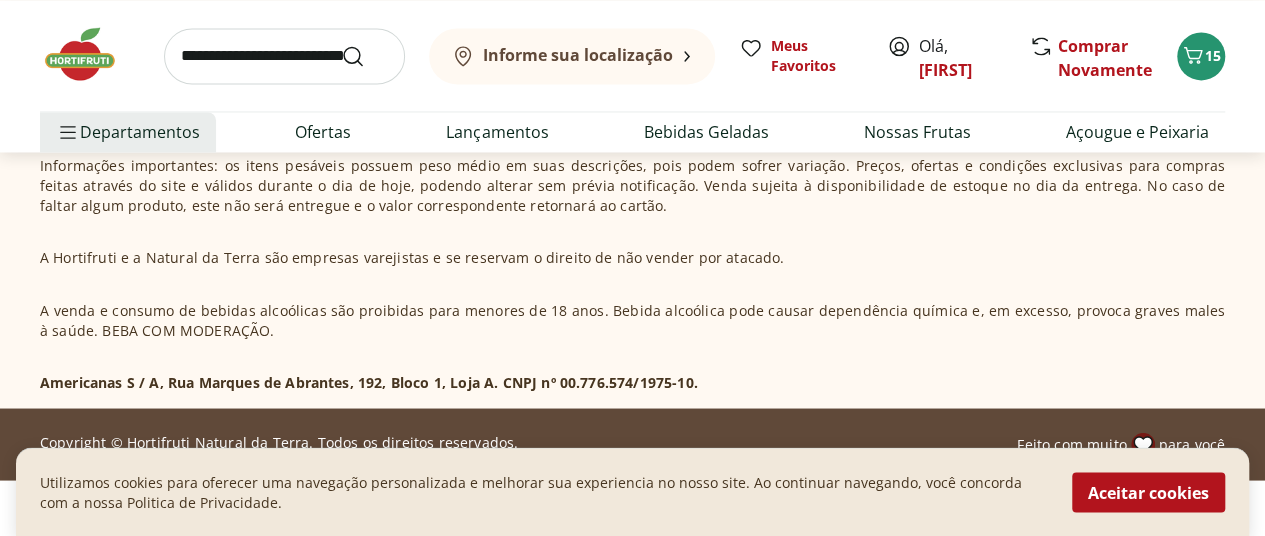 scroll, scrollTop: 0, scrollLeft: 0, axis: both 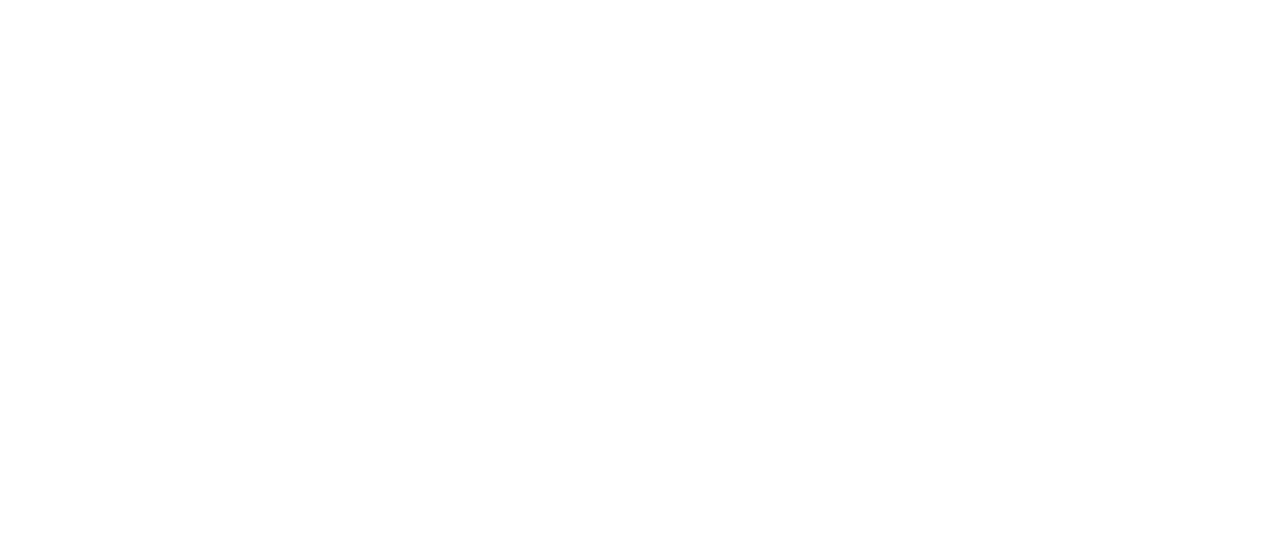 select on "**********" 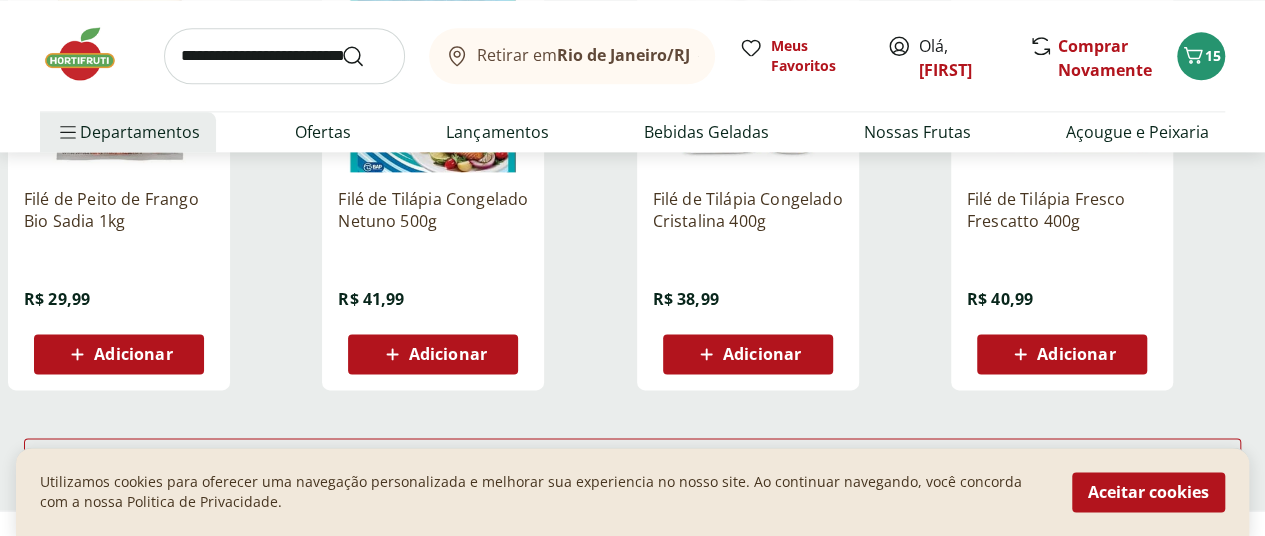 scroll, scrollTop: 1299, scrollLeft: 8, axis: both 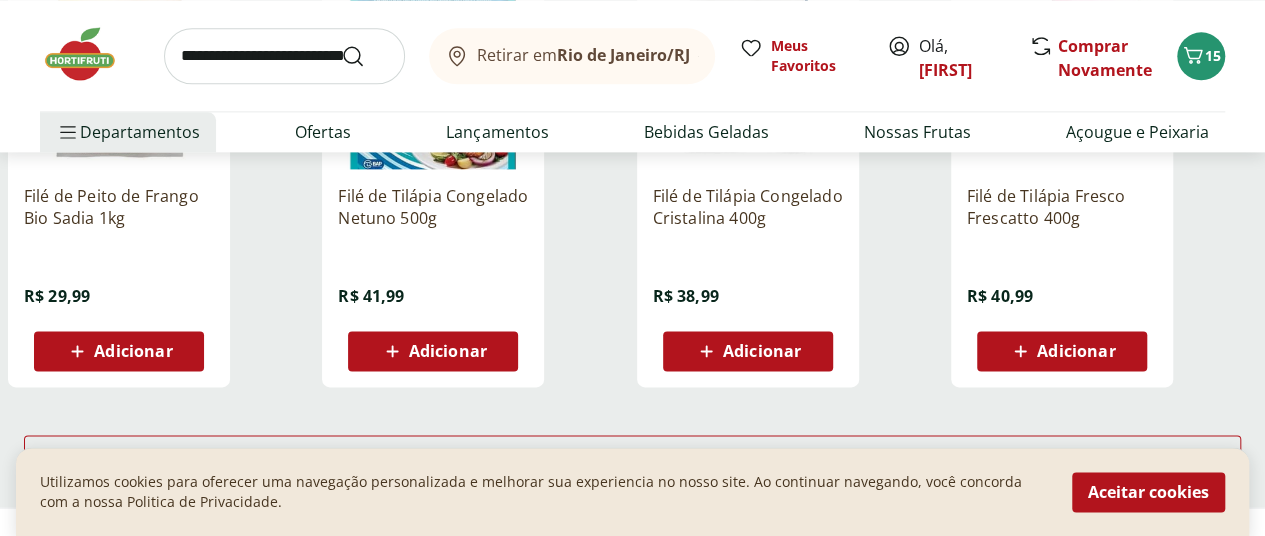 click on "Adicionar" at bounding box center [133, 351] 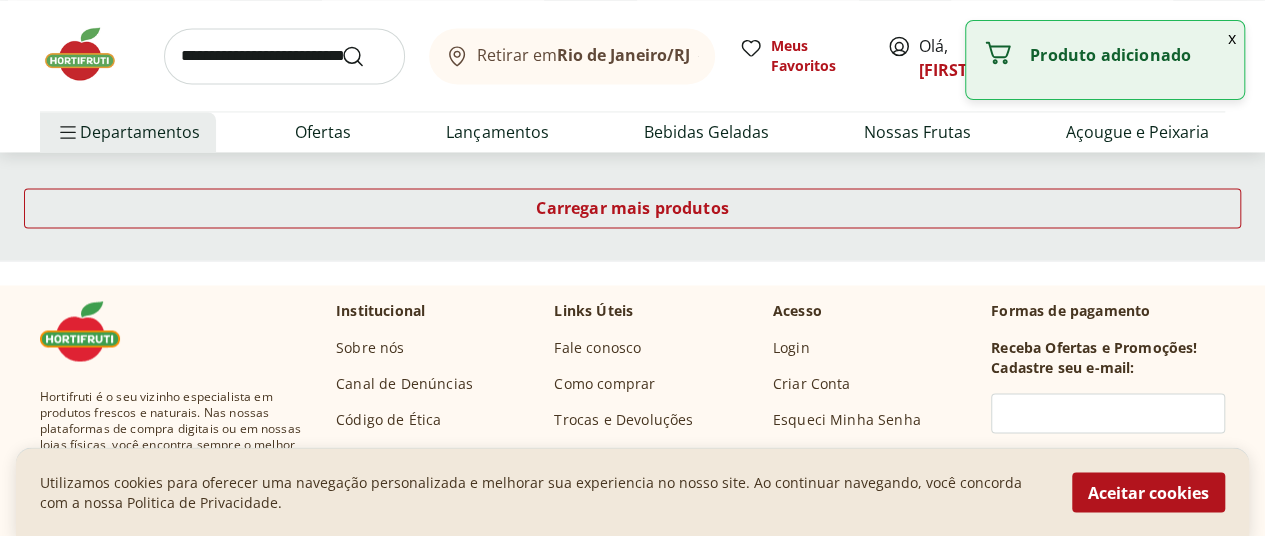 scroll, scrollTop: 1575, scrollLeft: 8, axis: both 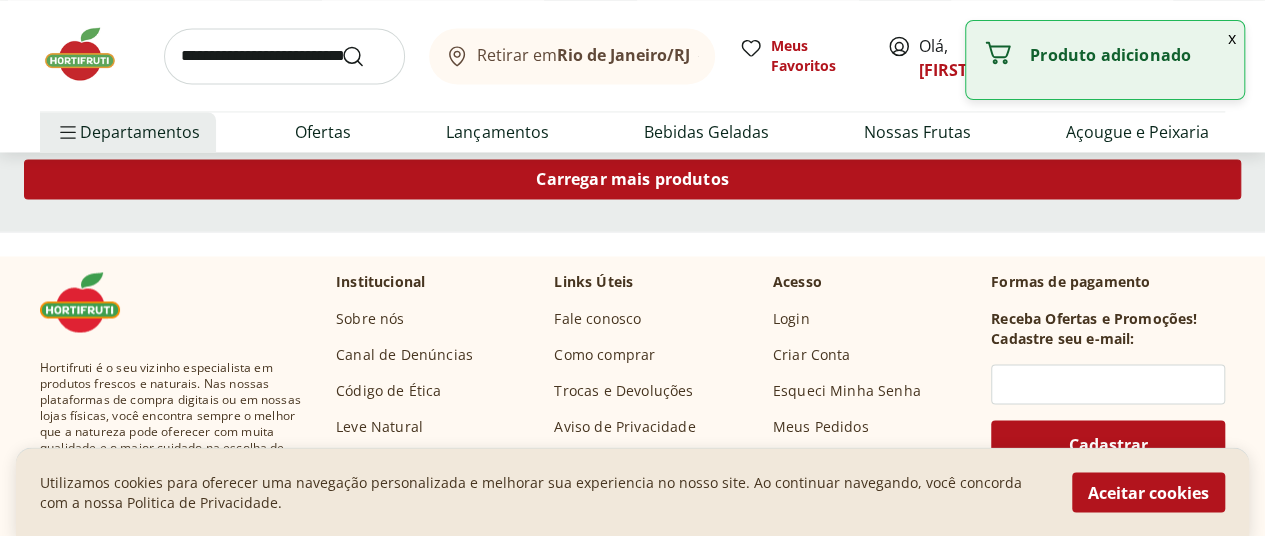 drag, startPoint x: 492, startPoint y: 291, endPoint x: 882, endPoint y: 191, distance: 402.61646 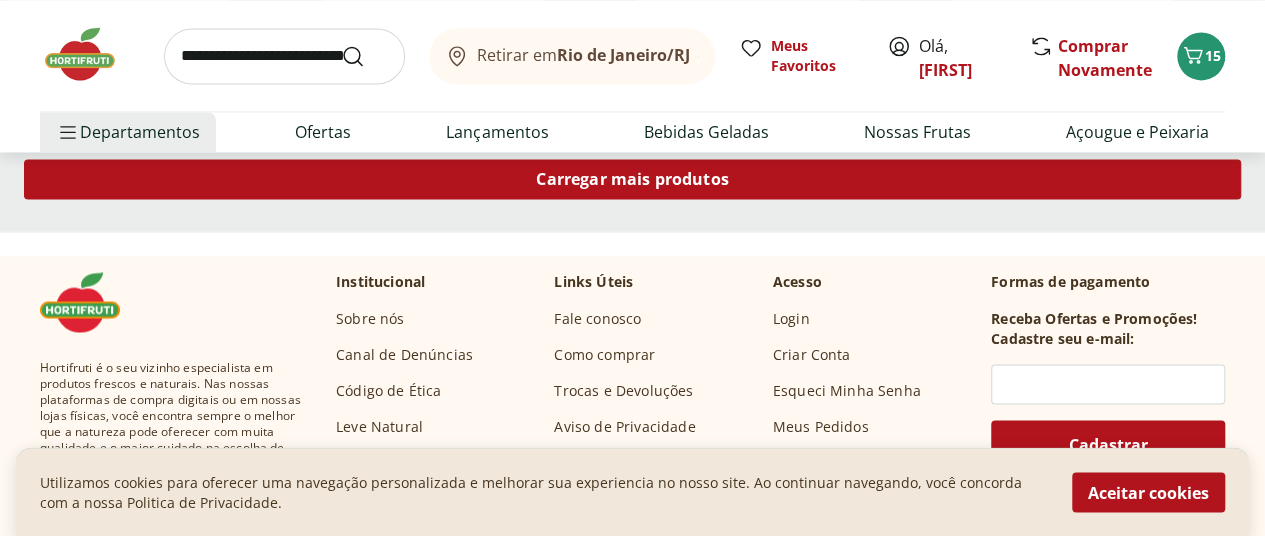 click on "Carregar mais produtos" at bounding box center (632, 179) 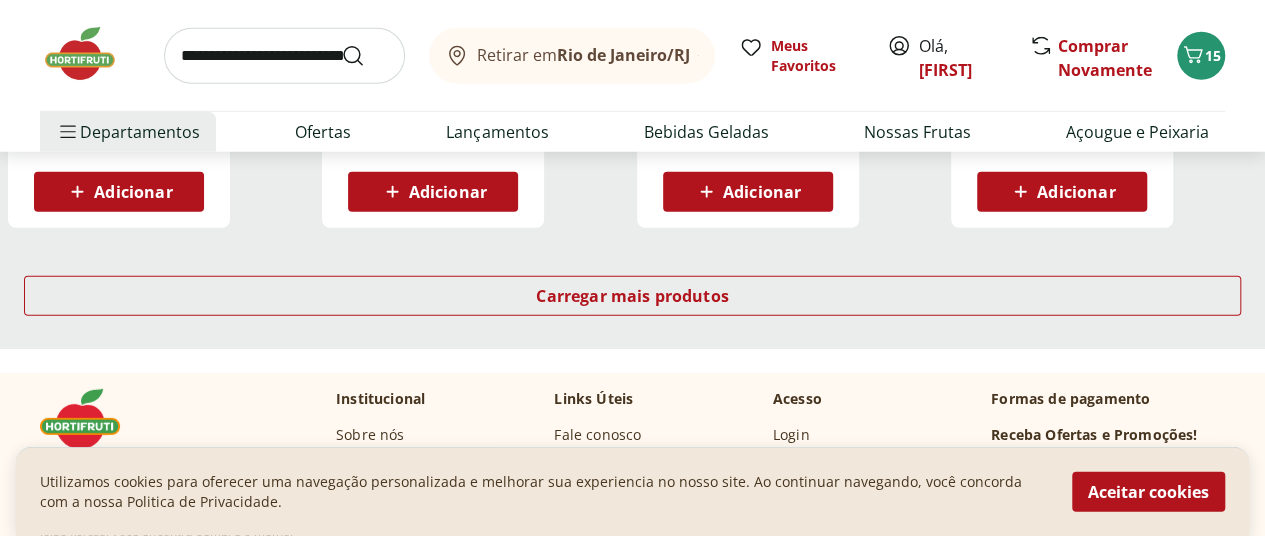 scroll, scrollTop: 2763, scrollLeft: 8, axis: both 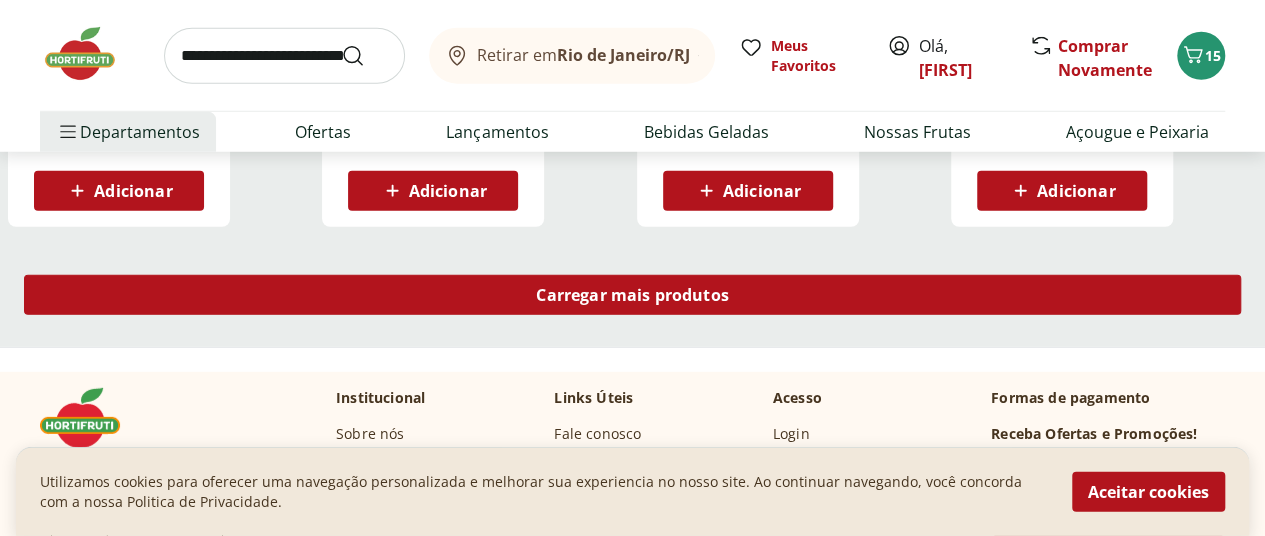 click on "Carregar mais produtos" at bounding box center [632, 295] 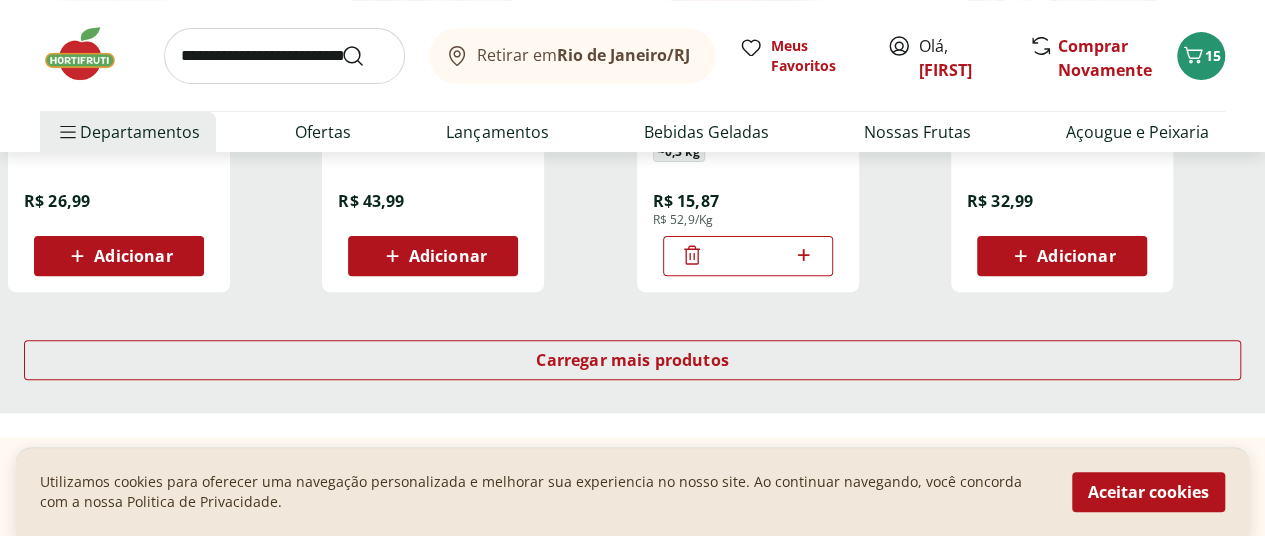 scroll, scrollTop: 4027, scrollLeft: 8, axis: both 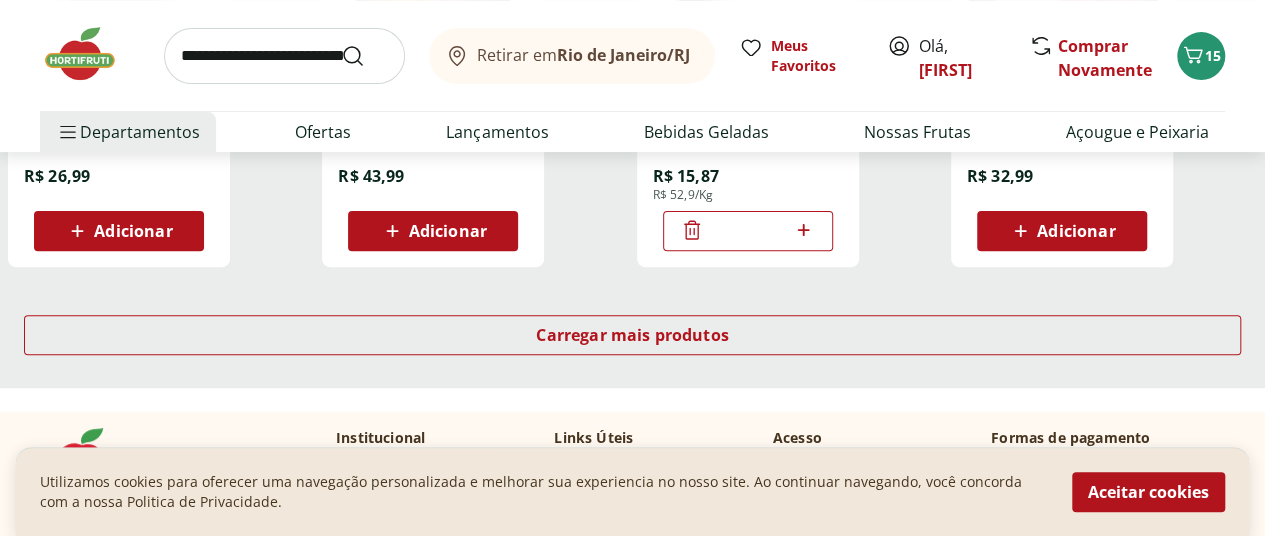 click at bounding box center [284, 56] 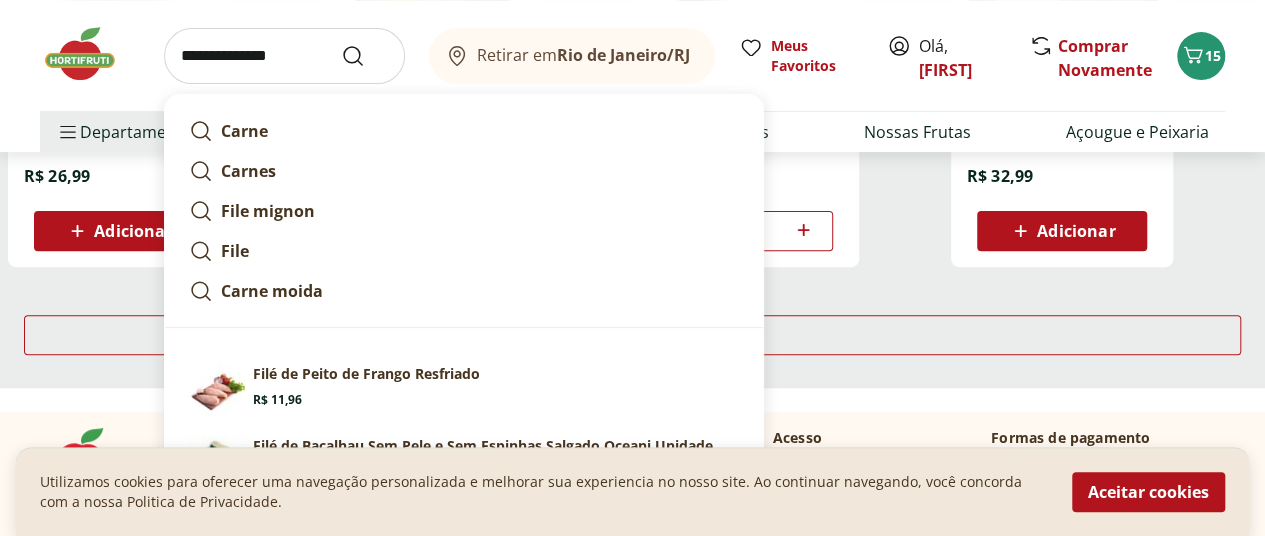 type on "**********" 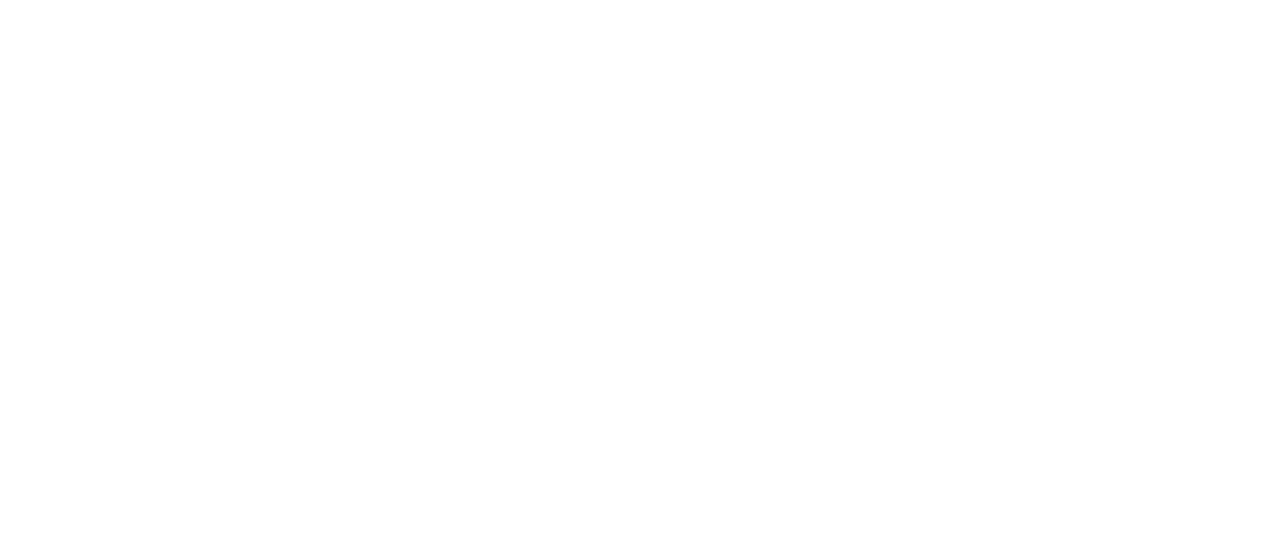 scroll, scrollTop: 0, scrollLeft: 0, axis: both 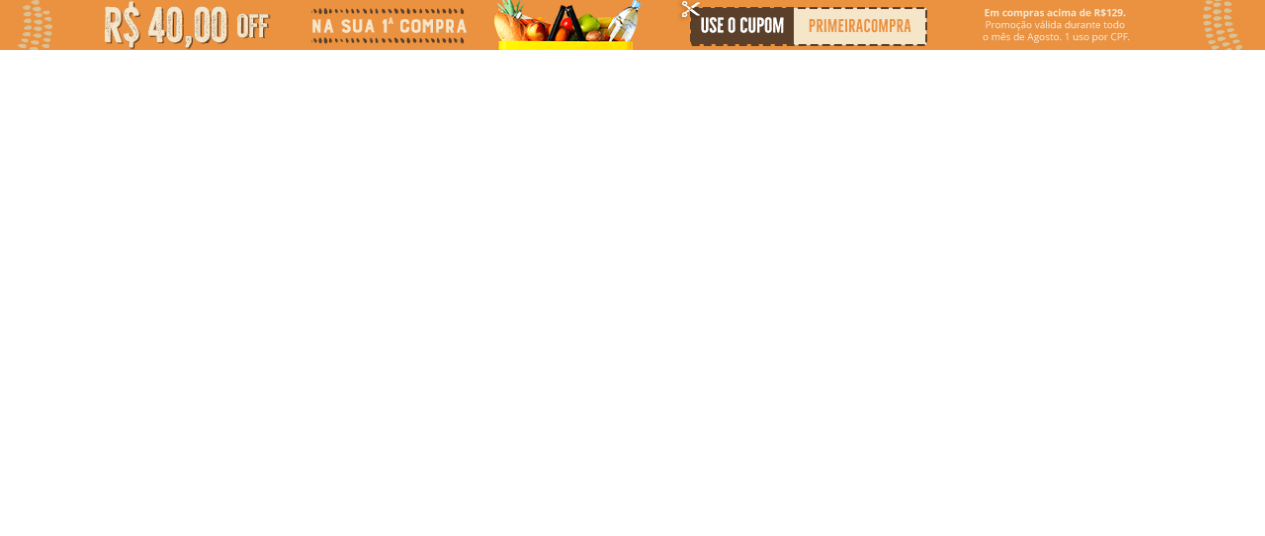select on "**********" 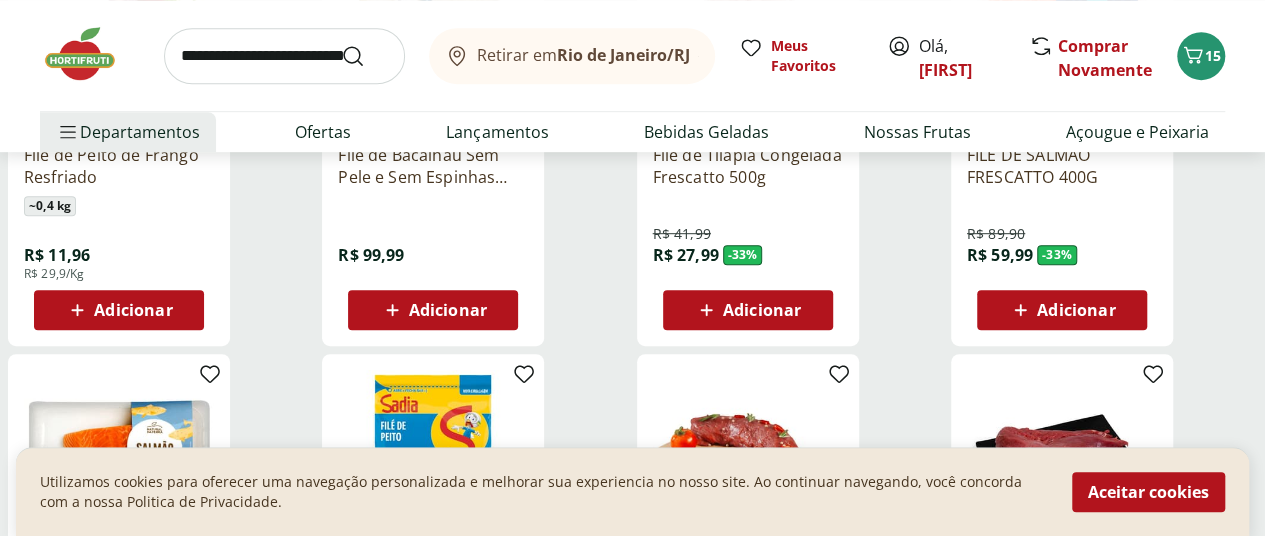 scroll, scrollTop: 478, scrollLeft: 8, axis: both 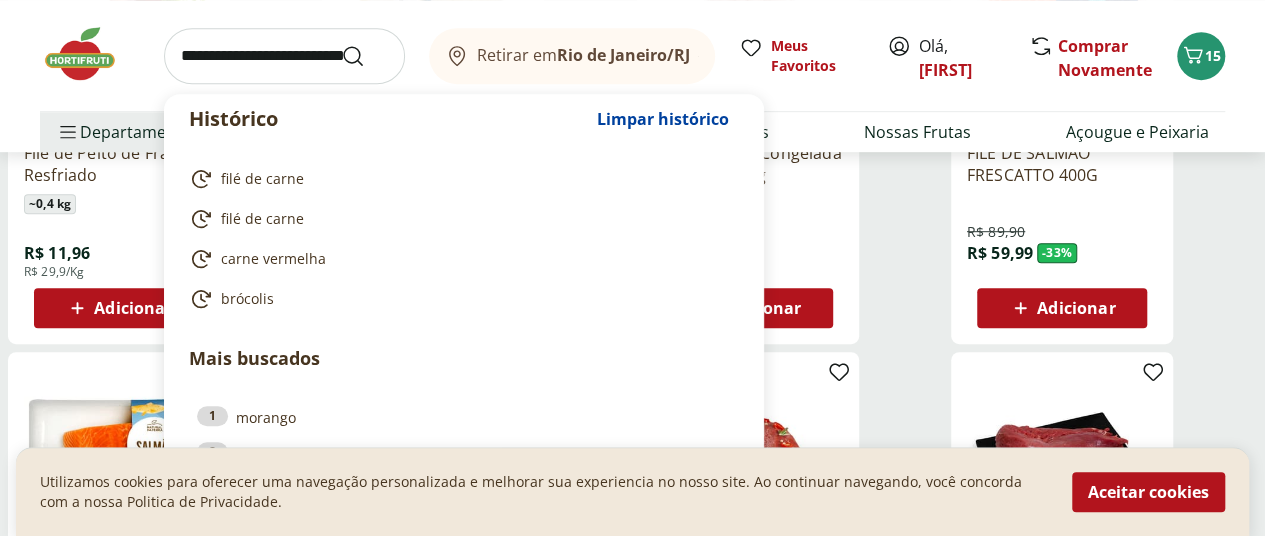 click at bounding box center (284, 56) 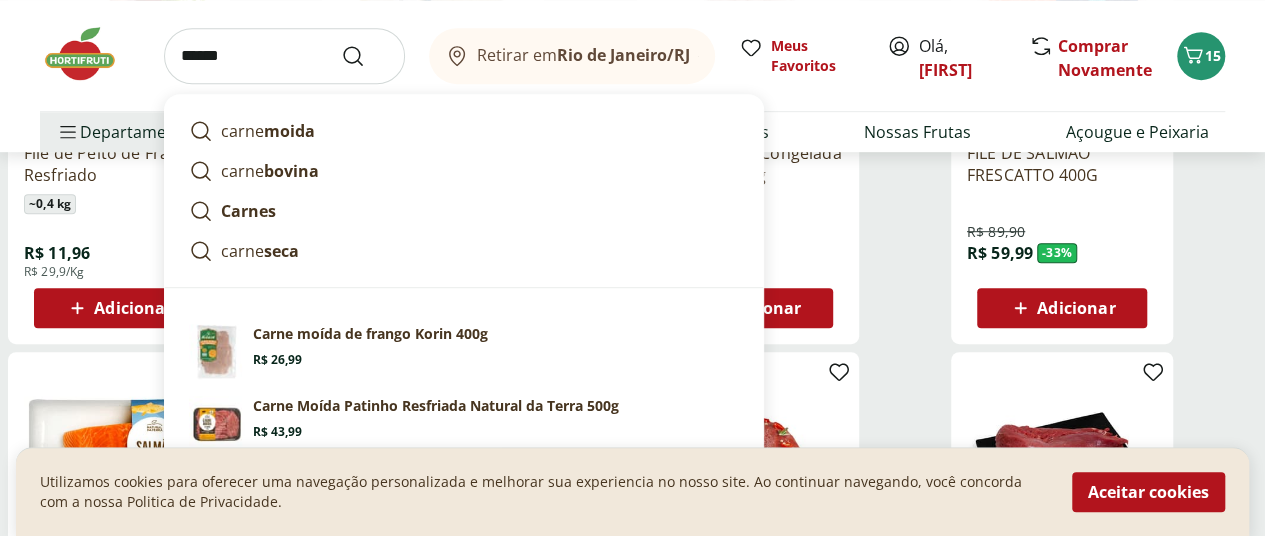 type on "*****" 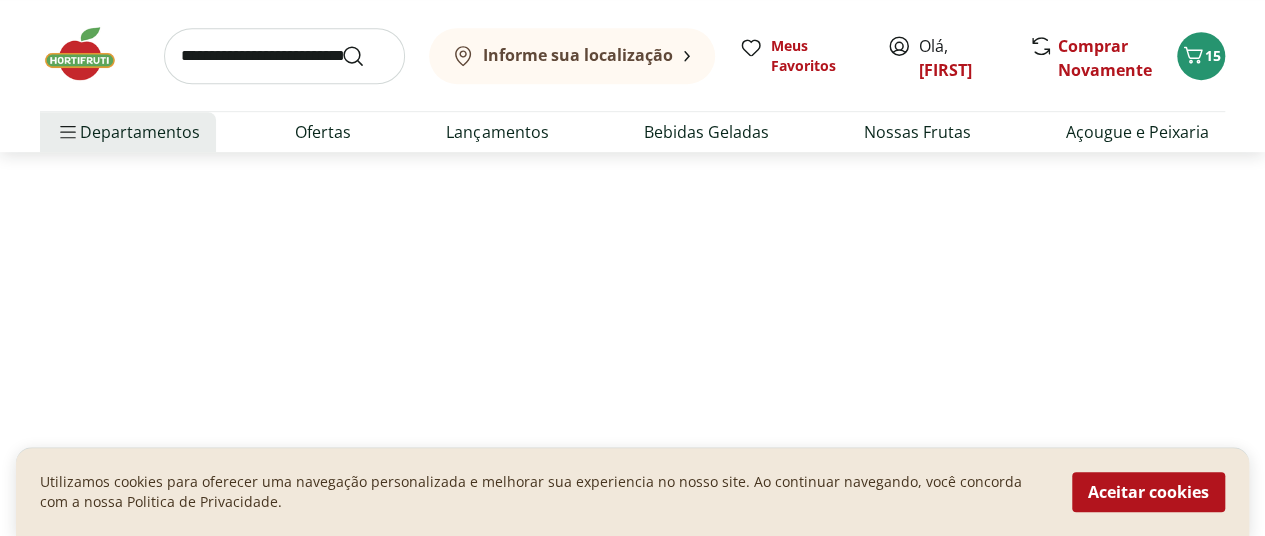 scroll, scrollTop: 0, scrollLeft: 0, axis: both 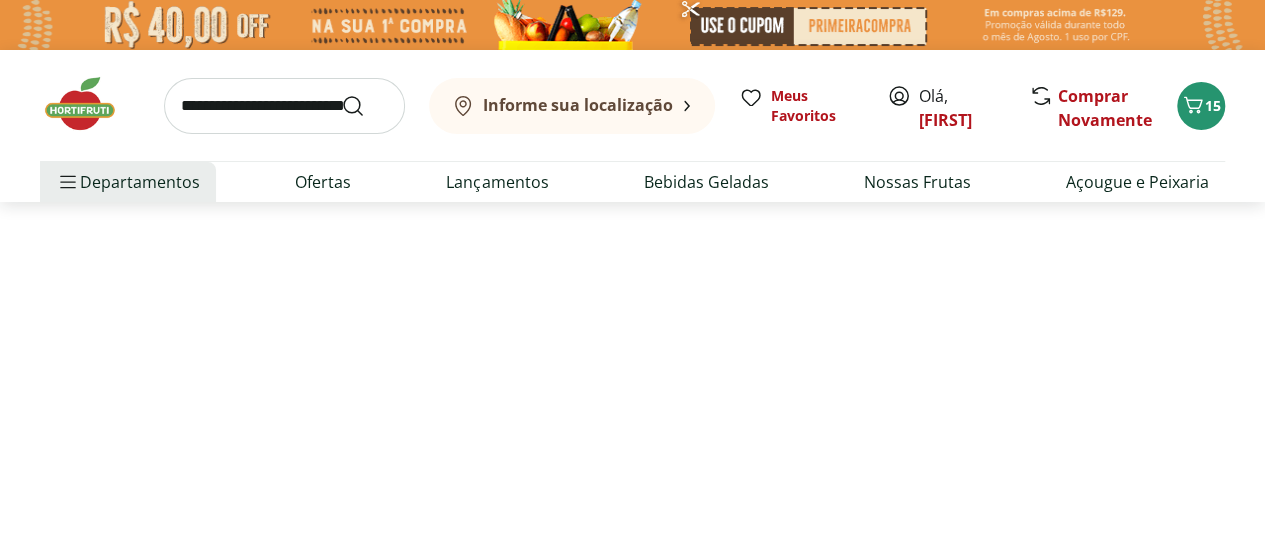 select on "**********" 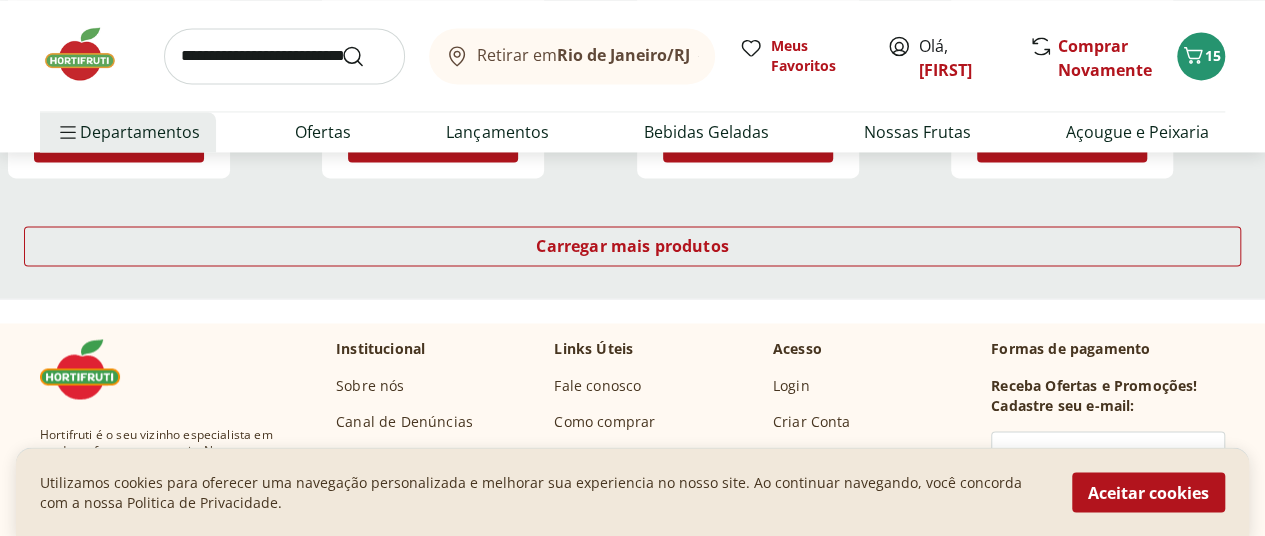 scroll, scrollTop: 1509, scrollLeft: 8, axis: both 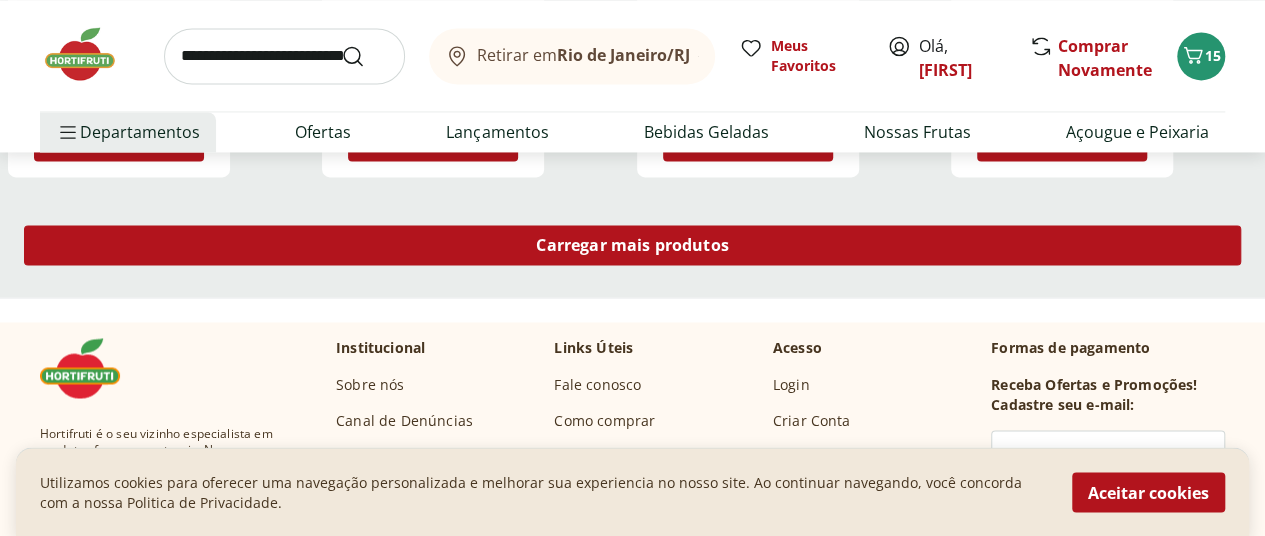 click on "Carregar mais produtos" at bounding box center [632, 245] 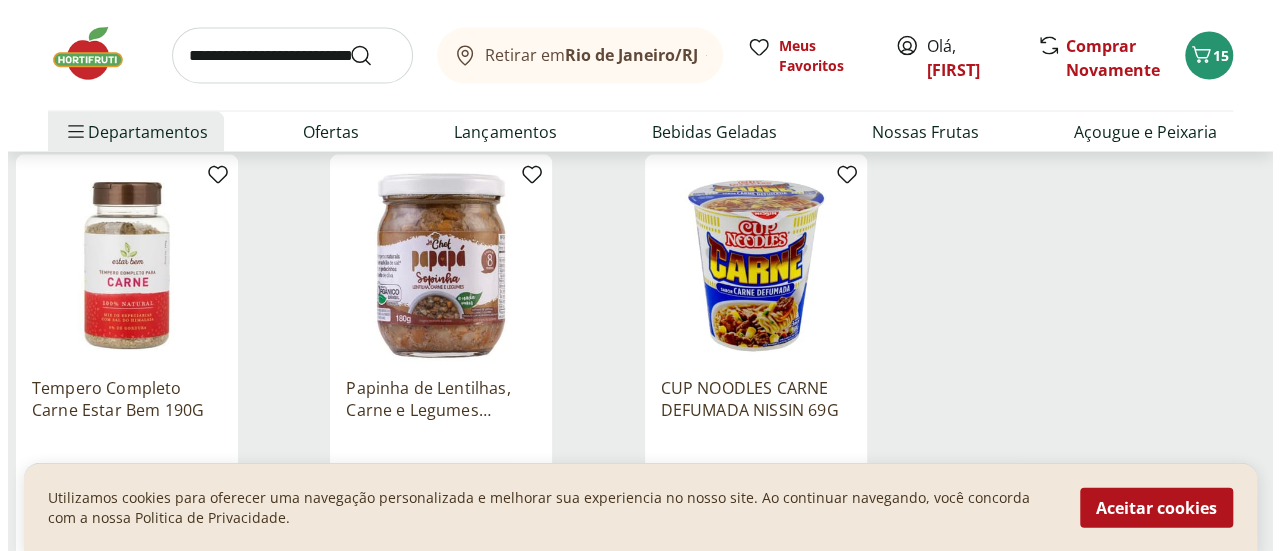 scroll, scrollTop: 2274, scrollLeft: 0, axis: vertical 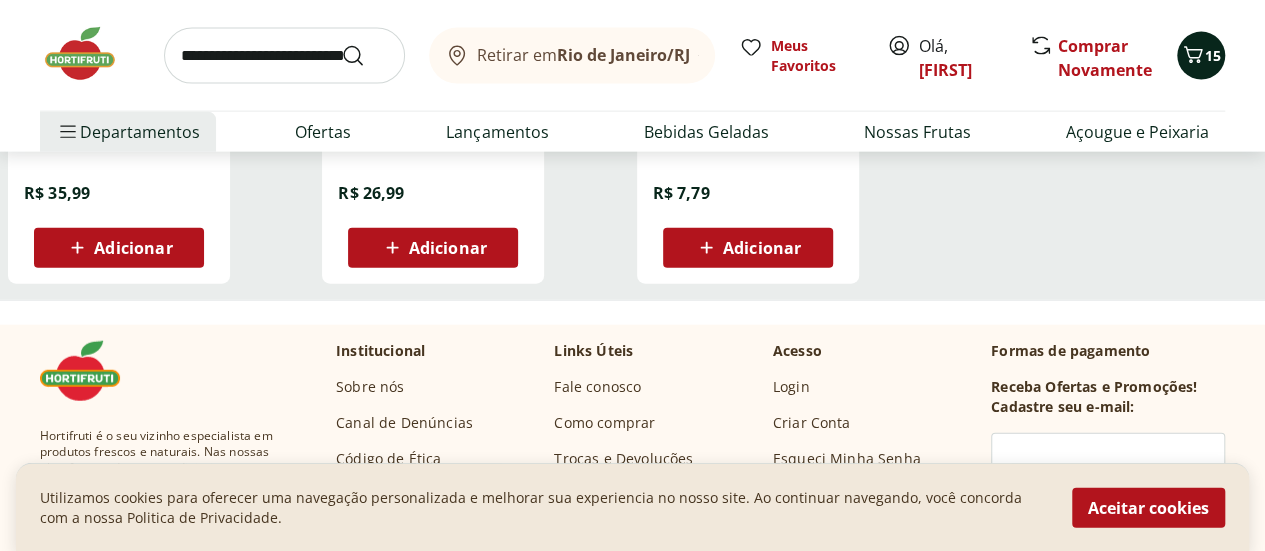 click 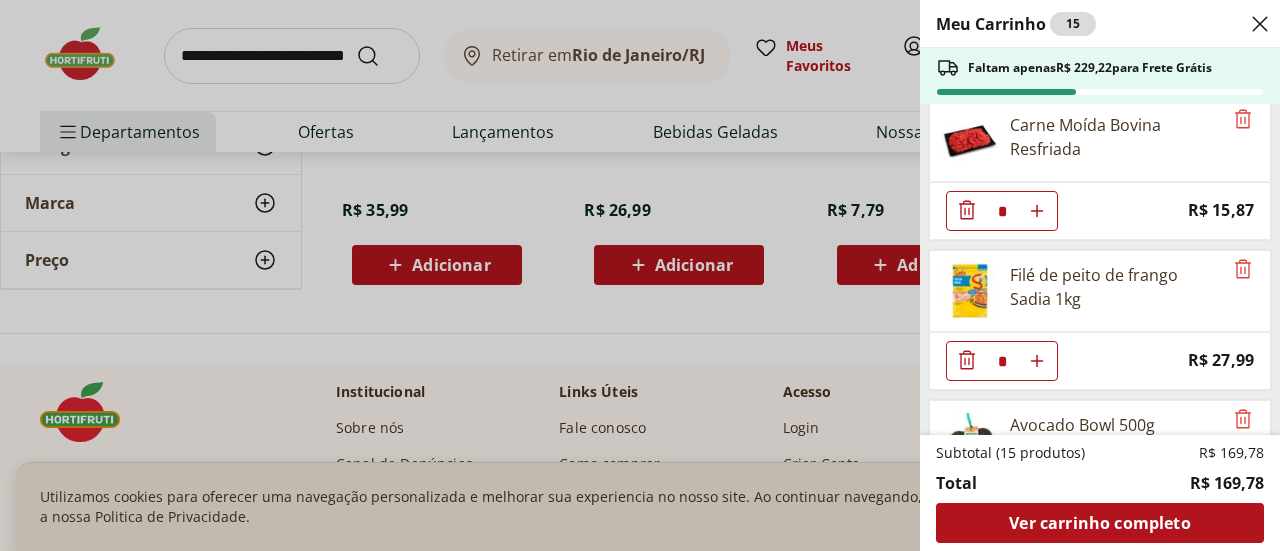 scroll, scrollTop: 614, scrollLeft: 0, axis: vertical 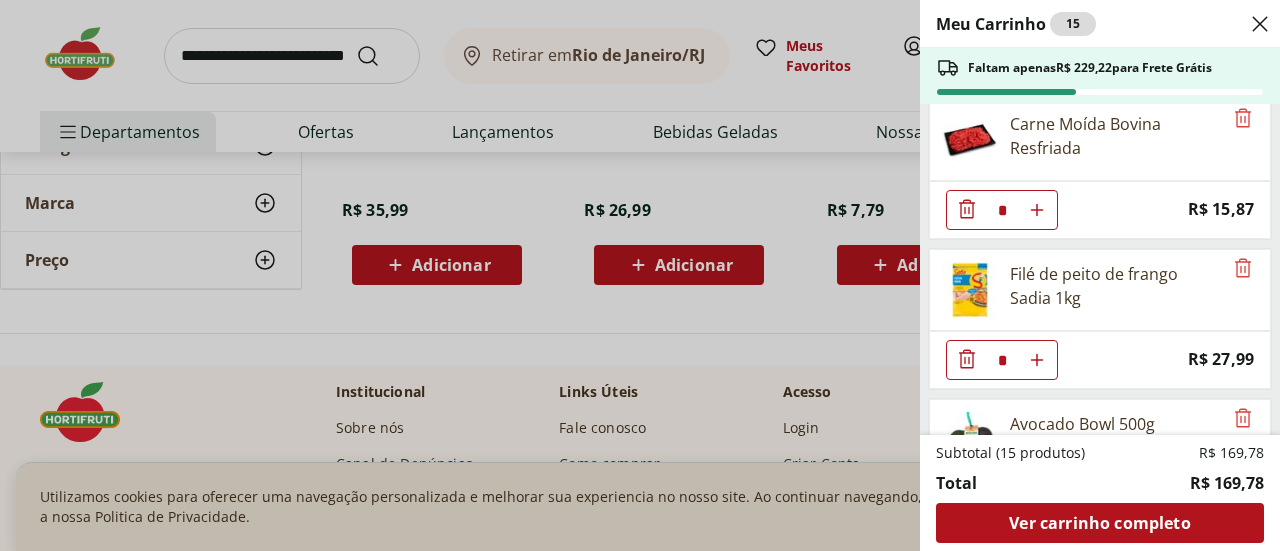 click 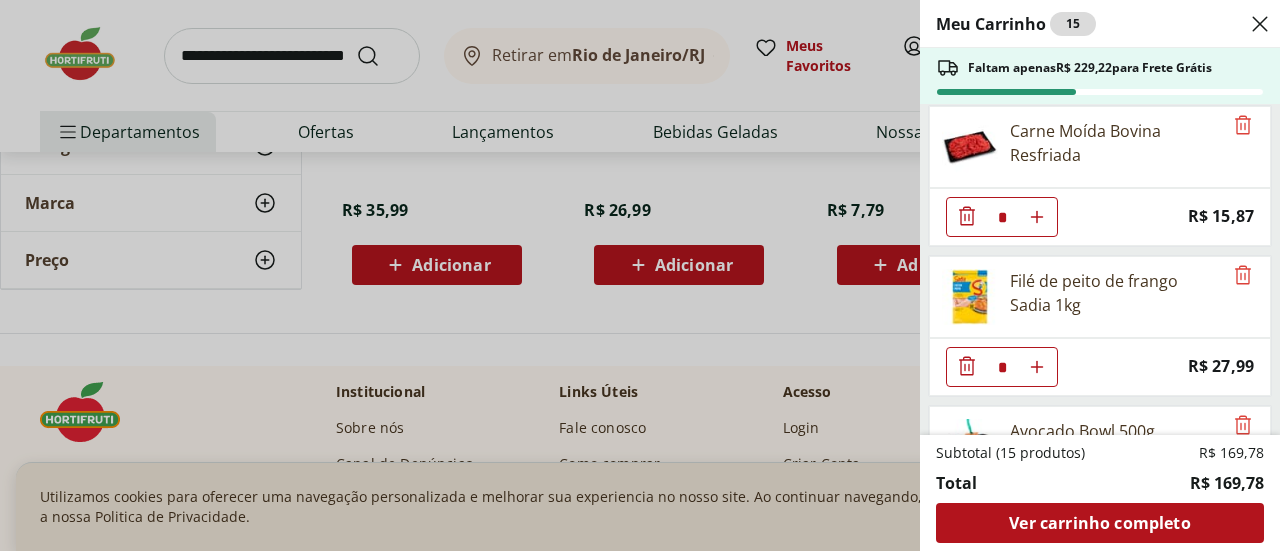scroll, scrollTop: 1008, scrollLeft: 0, axis: vertical 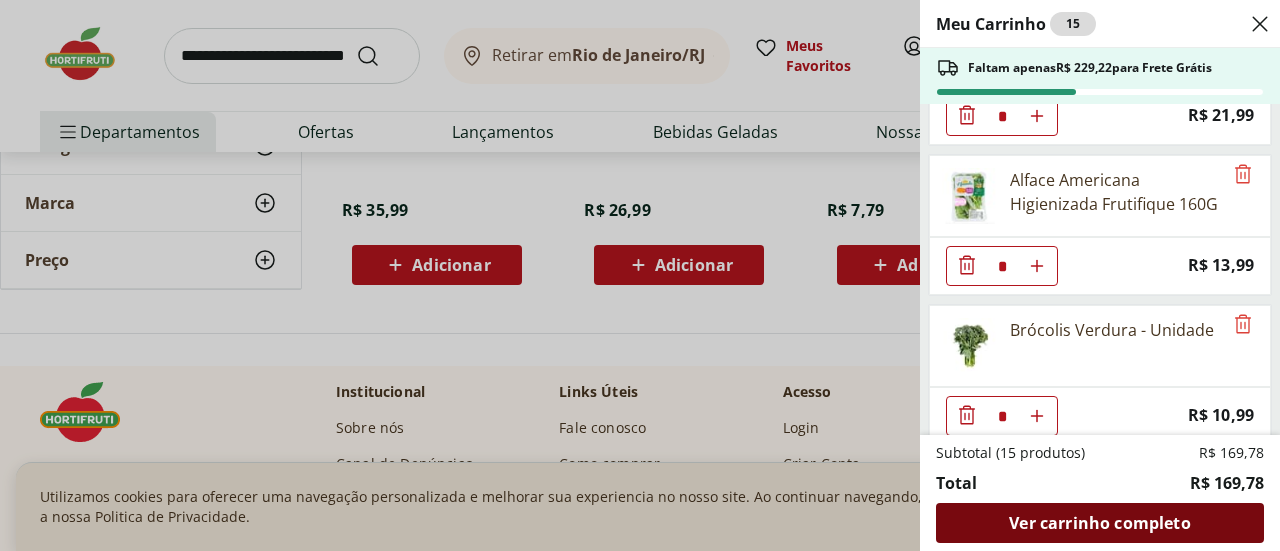 click on "Ver carrinho completo" at bounding box center (1099, 523) 